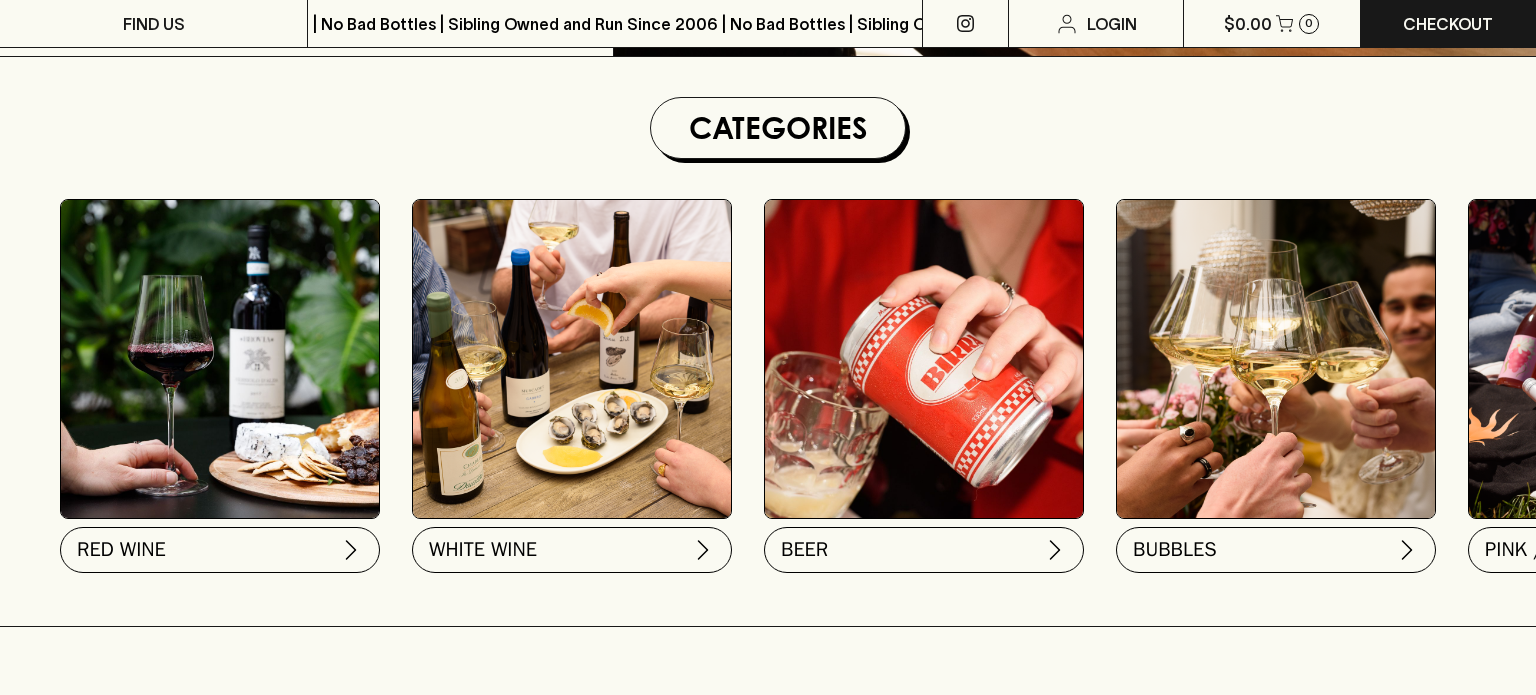 scroll, scrollTop: 0, scrollLeft: 0, axis: both 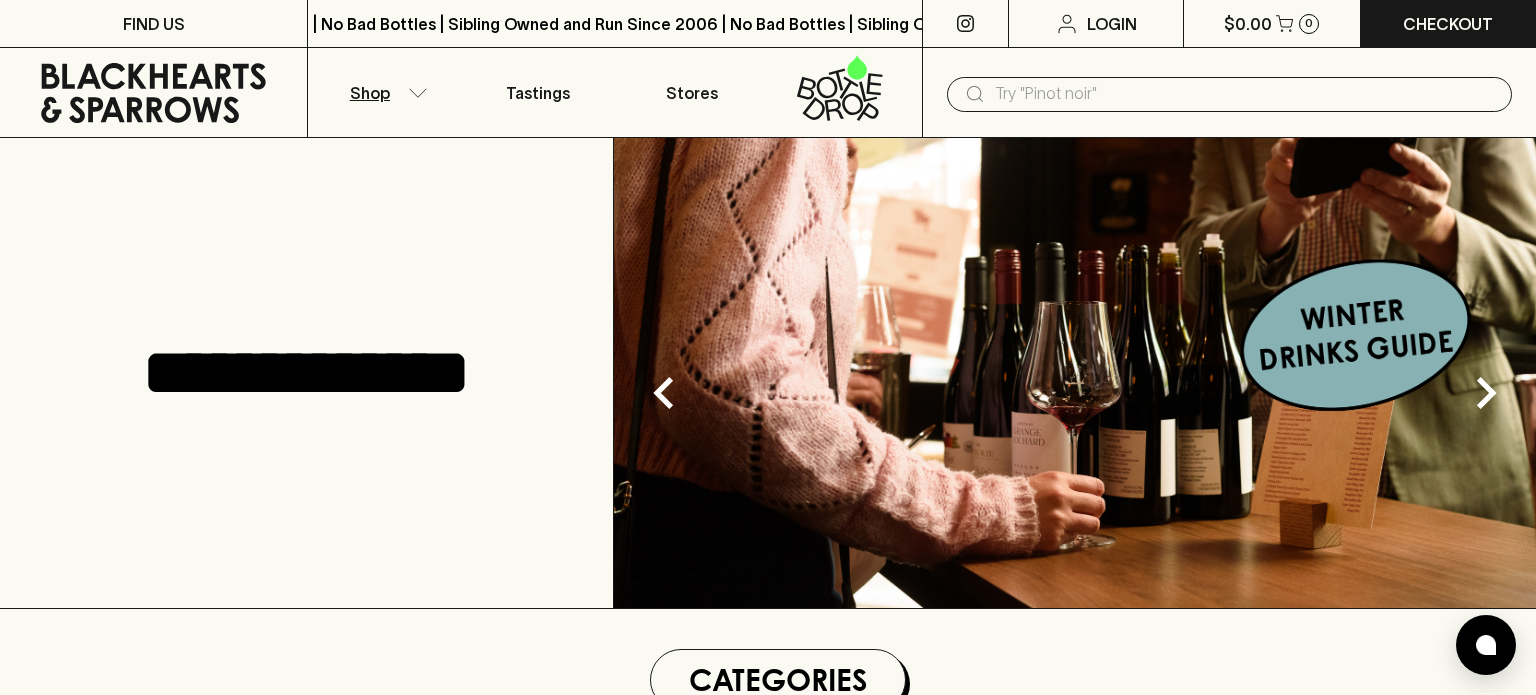 click on "Shop" at bounding box center (384, 92) 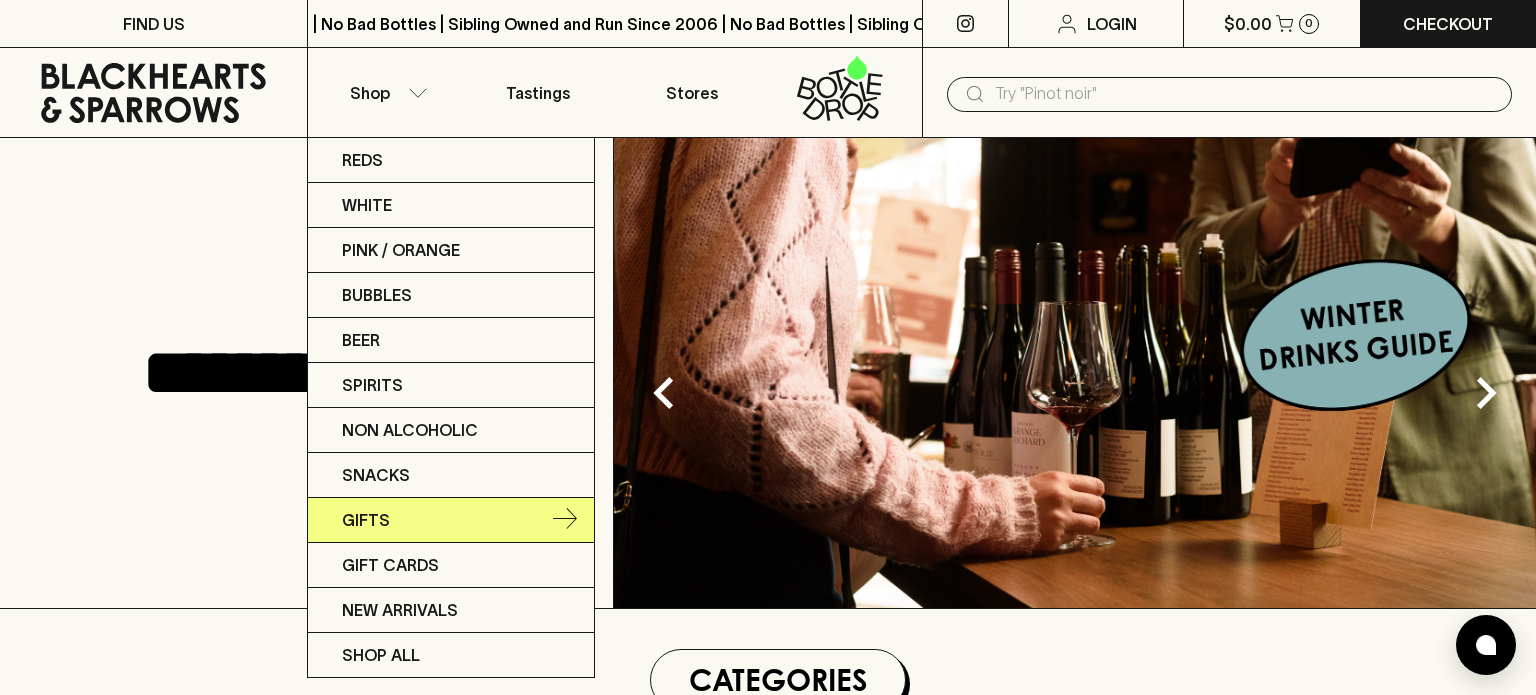 click on "Gifts" at bounding box center [451, 520] 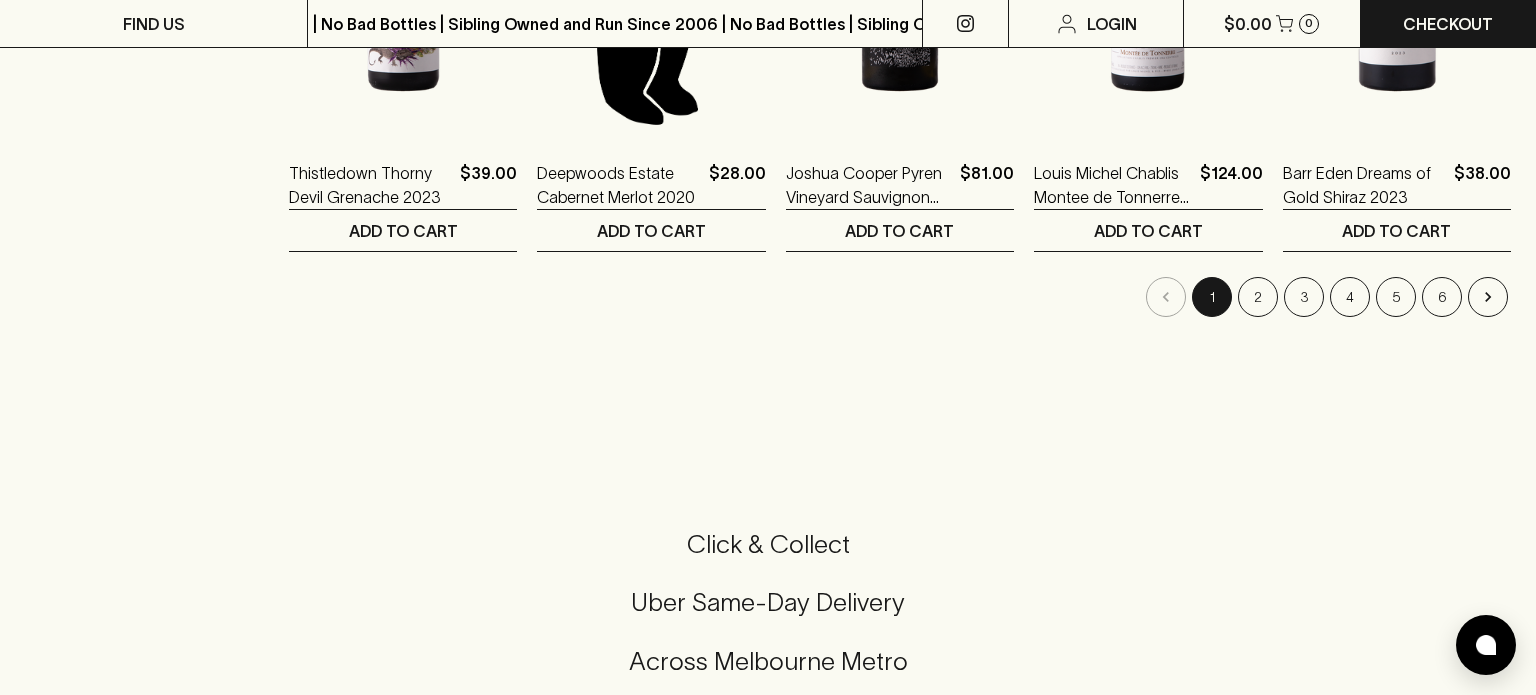 scroll, scrollTop: 2143, scrollLeft: 0, axis: vertical 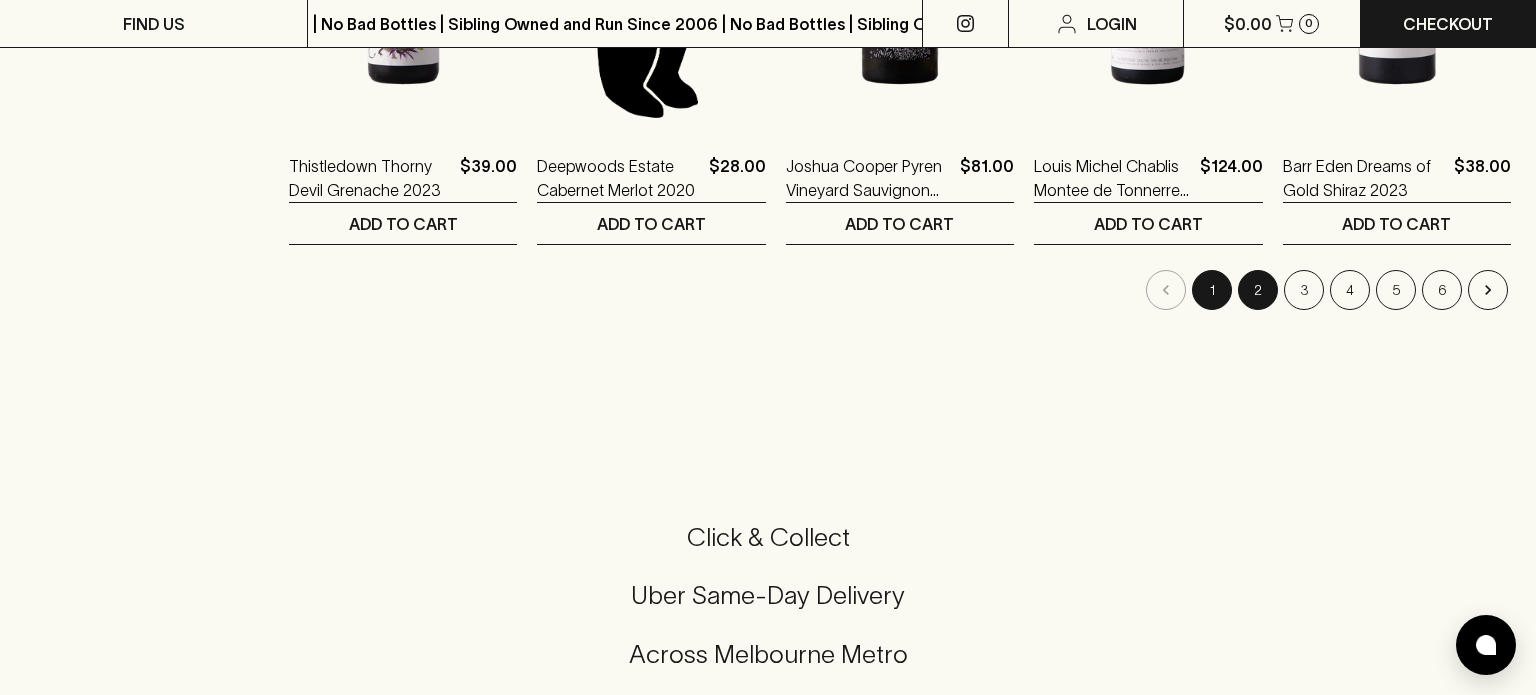 click on "2" at bounding box center [1258, 290] 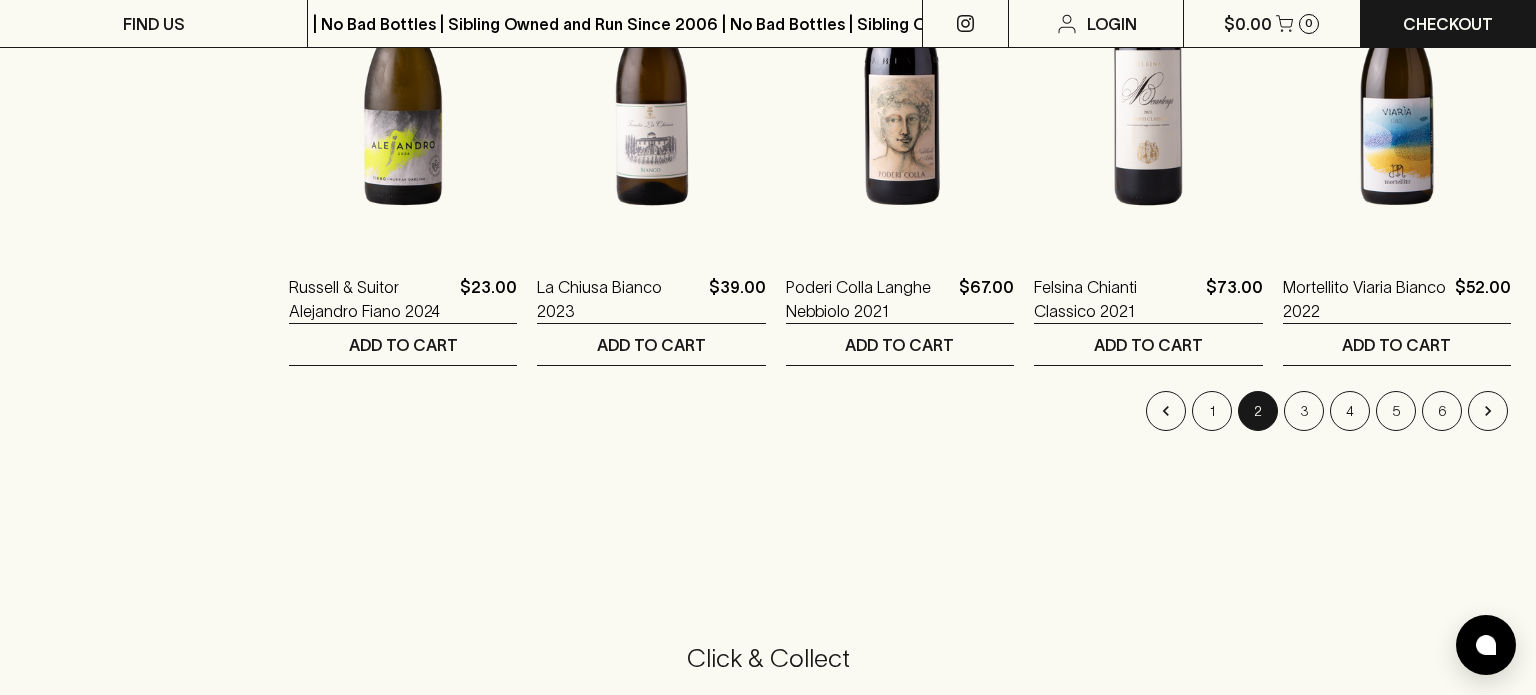 scroll, scrollTop: 2027, scrollLeft: 0, axis: vertical 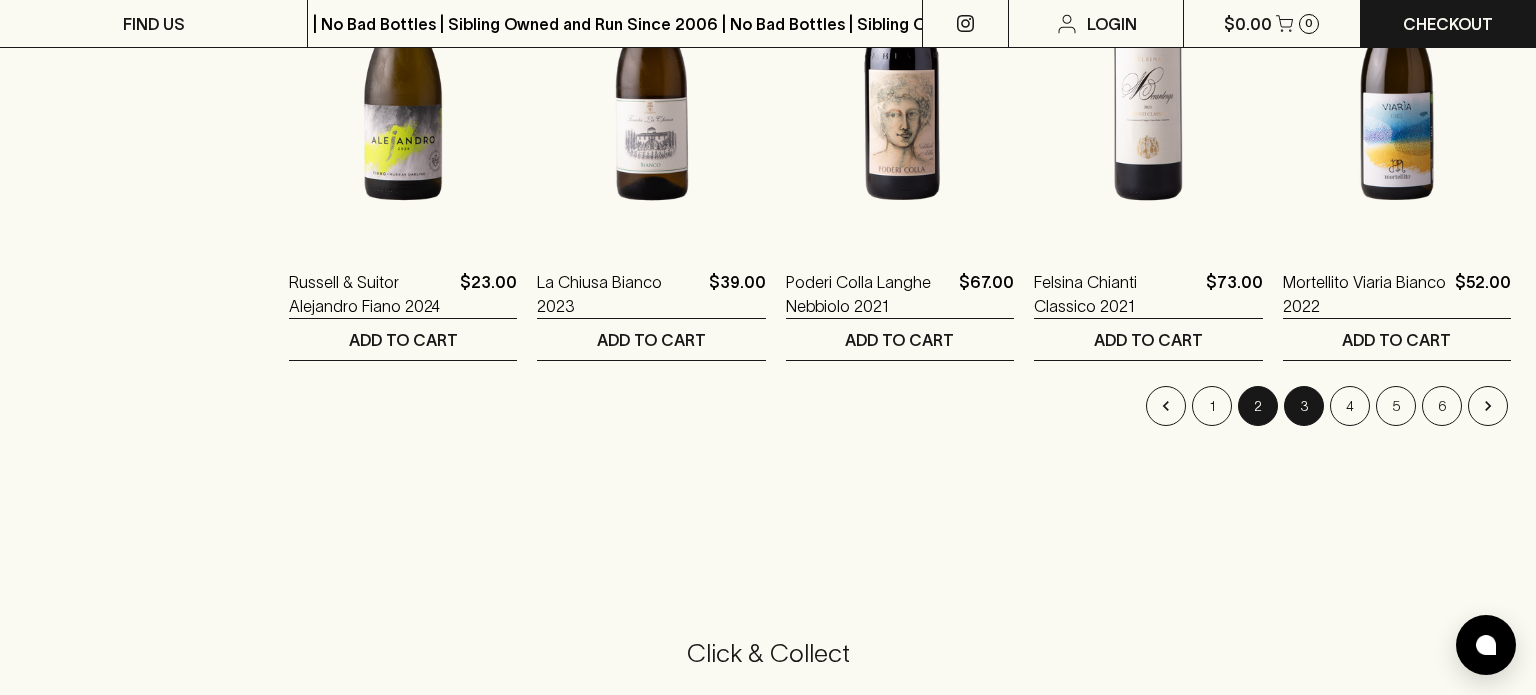click on "3" at bounding box center [1304, 406] 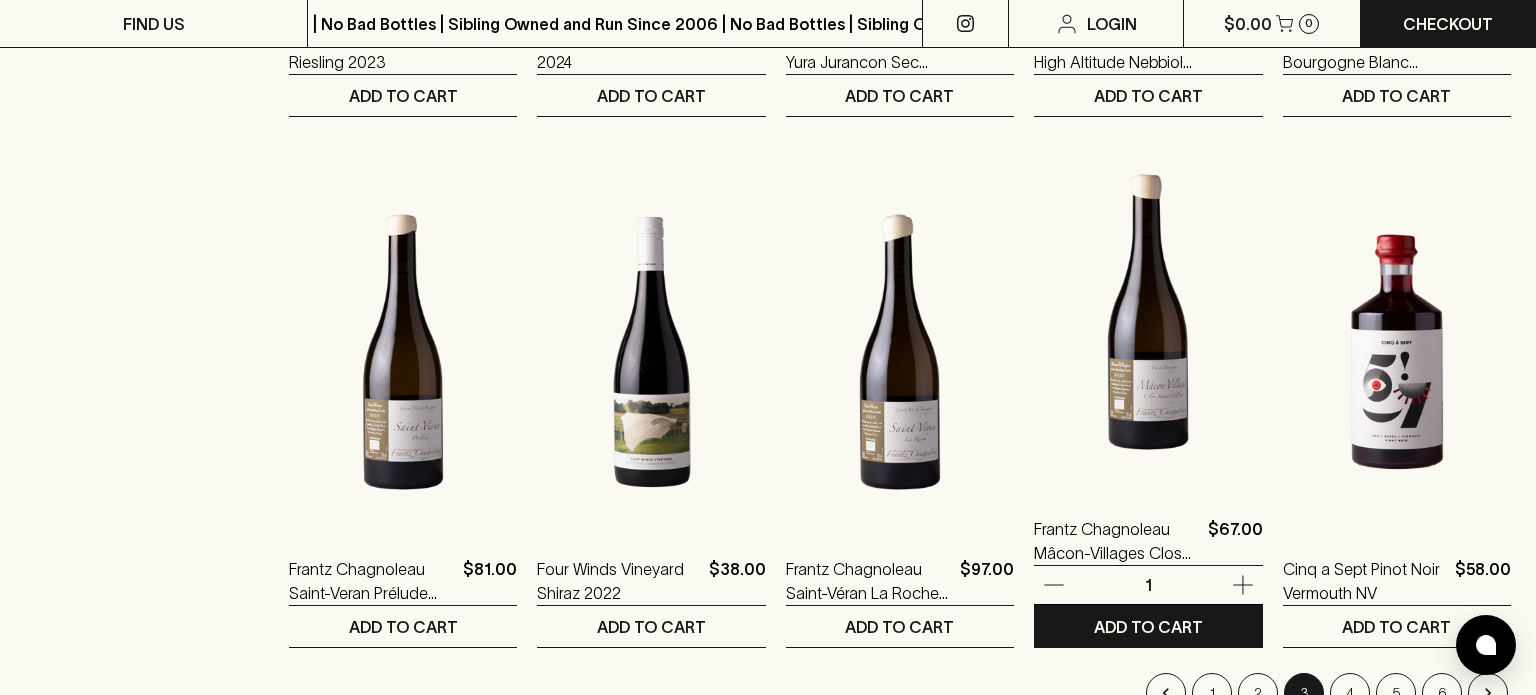 scroll, scrollTop: 0, scrollLeft: 0, axis: both 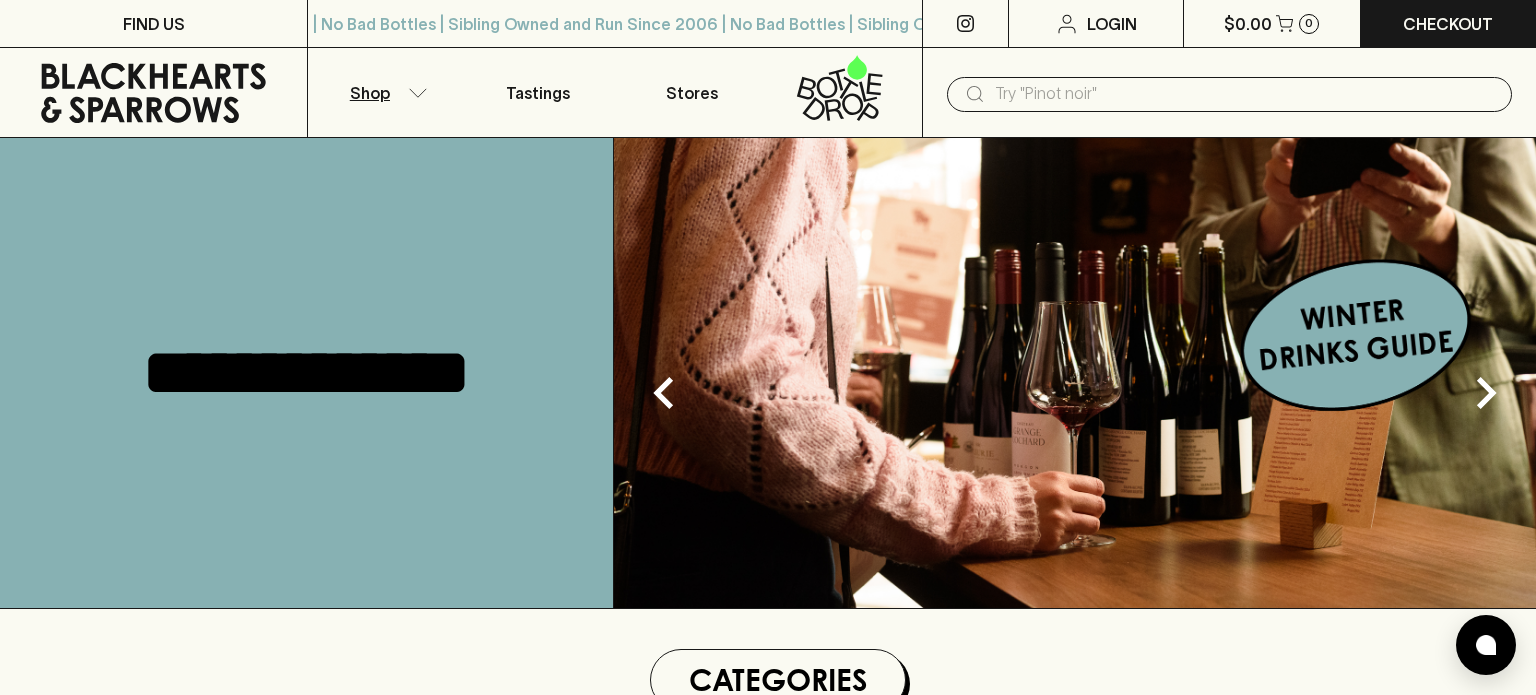 click 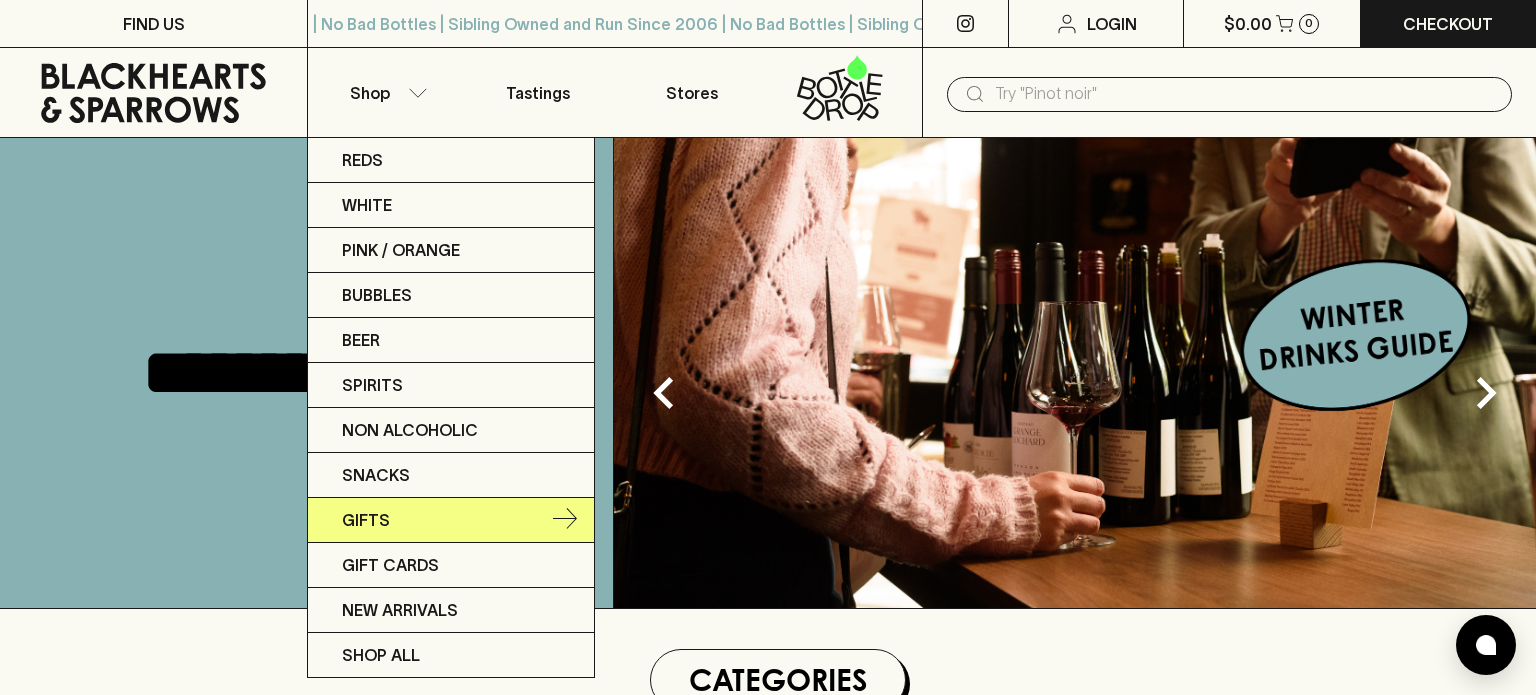 click on "Gifts" at bounding box center [451, 520] 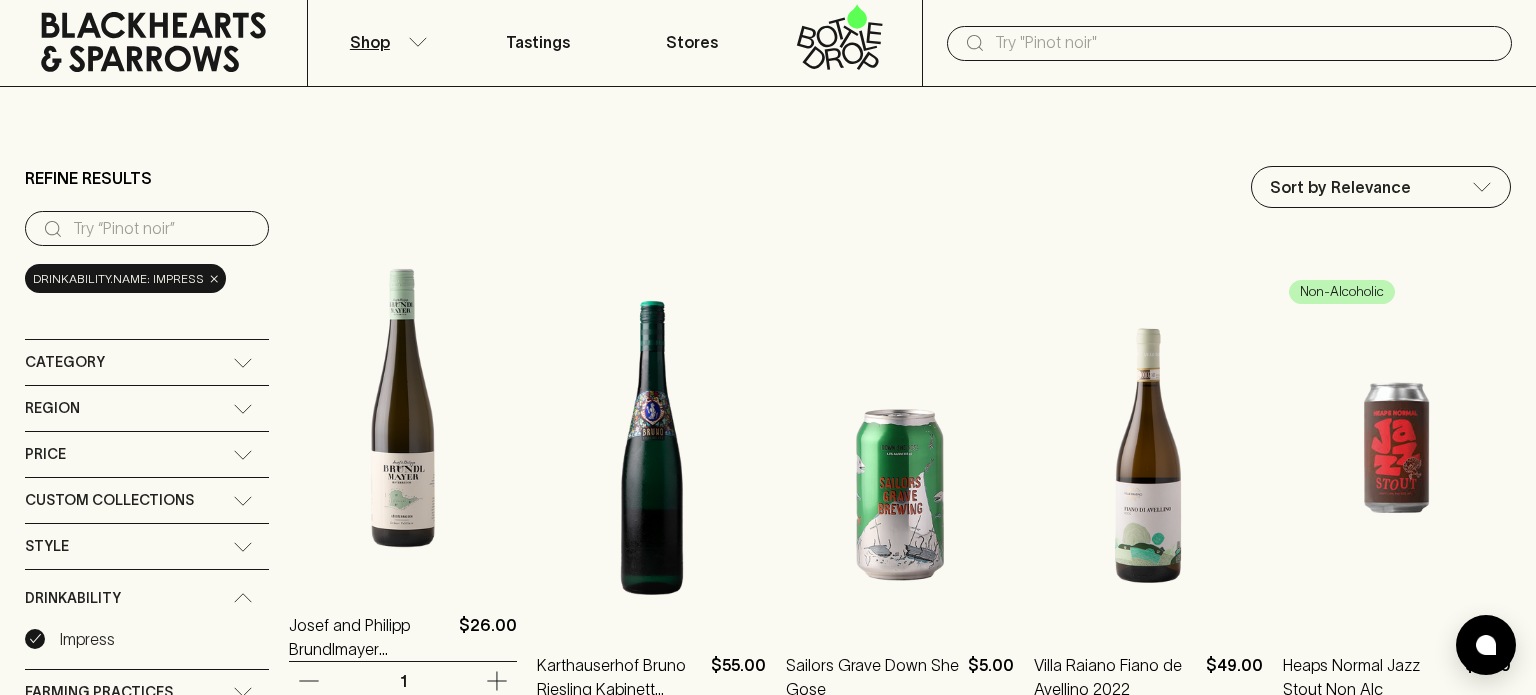 scroll, scrollTop: 0, scrollLeft: 0, axis: both 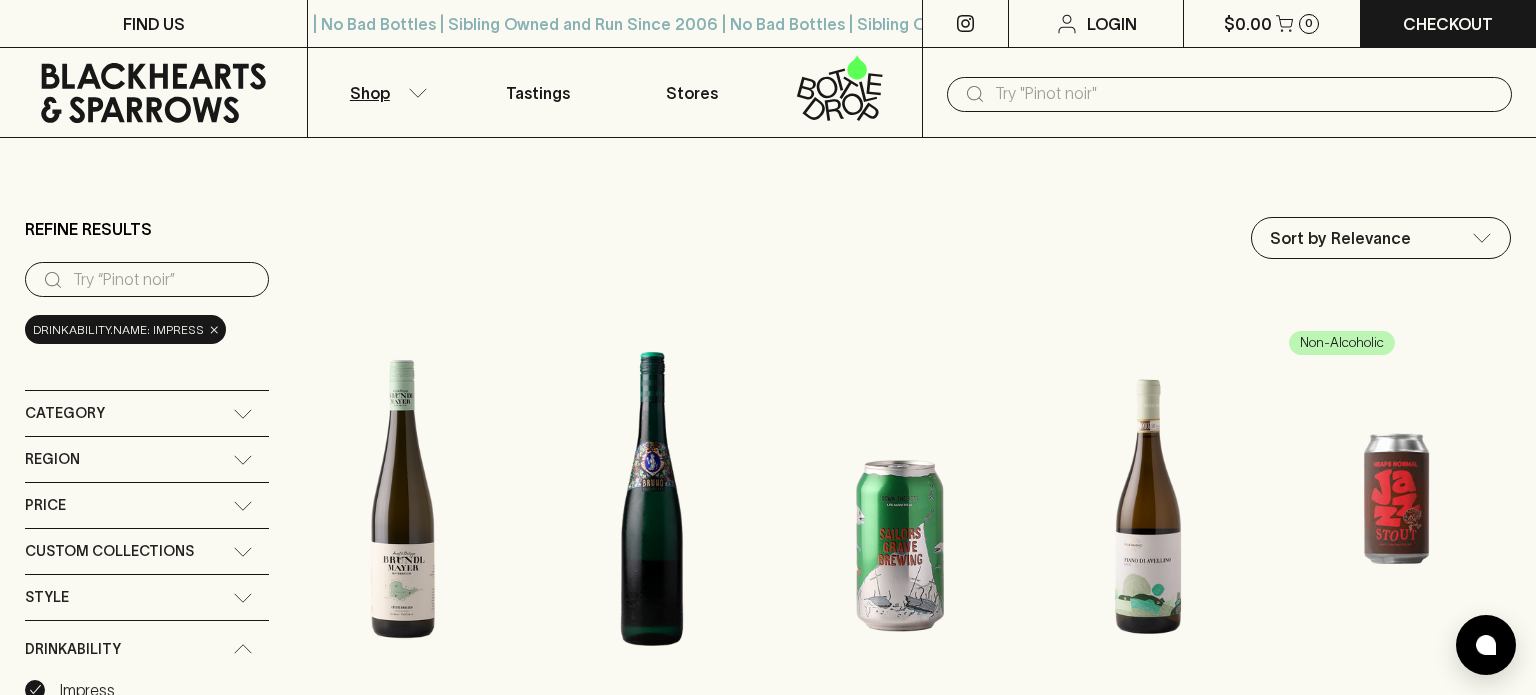 click on "FIND US | No Bad Bottles | Sibling Owned and Run Since 2006 | No Bad Bottles | Sibling Owned and Run Since 2006 | No Bad Bottles | Sibling Owned and Run Since 2006 | No Bad Bottles | Sibling Owned and Run Since 2006 | No Bad Bottles | Sibling Owned and Run Since 2006 | No Bad Bottles | Sibling Owned and Run Since 2006 | No Bad Bottles | Sibling Owned and Run Since 2006 | No Bad Bottles | Sibling Owned and Run Since 2006
⠀ | No Bad Bottles | Sibling Owned and Run Since 2006 | No Bad Bottles | Sibling Owned and Run Since 2006 | No Bad Bottles | Sibling Owned and Run Since 2006 | No Bad Bottles | Sibling Owned and Run Since 2006 | No Bad Bottles | Sibling Owned and Run Since 2006 | No Bad Bottles | Sibling Owned and Run Since 2006 | No Bad Bottles | Sibling Owned and Run Since 2006 | No Bad Bottles | Sibling Owned and Run Since 2006
⠀ Login $0.00 0 Checkout Shop Tastings Stores ​ Refine Results ​ drinkability.name: Impress × Category + Red Wine + White Wine + Beer + + Bubbles" at bounding box center [768, 1880] 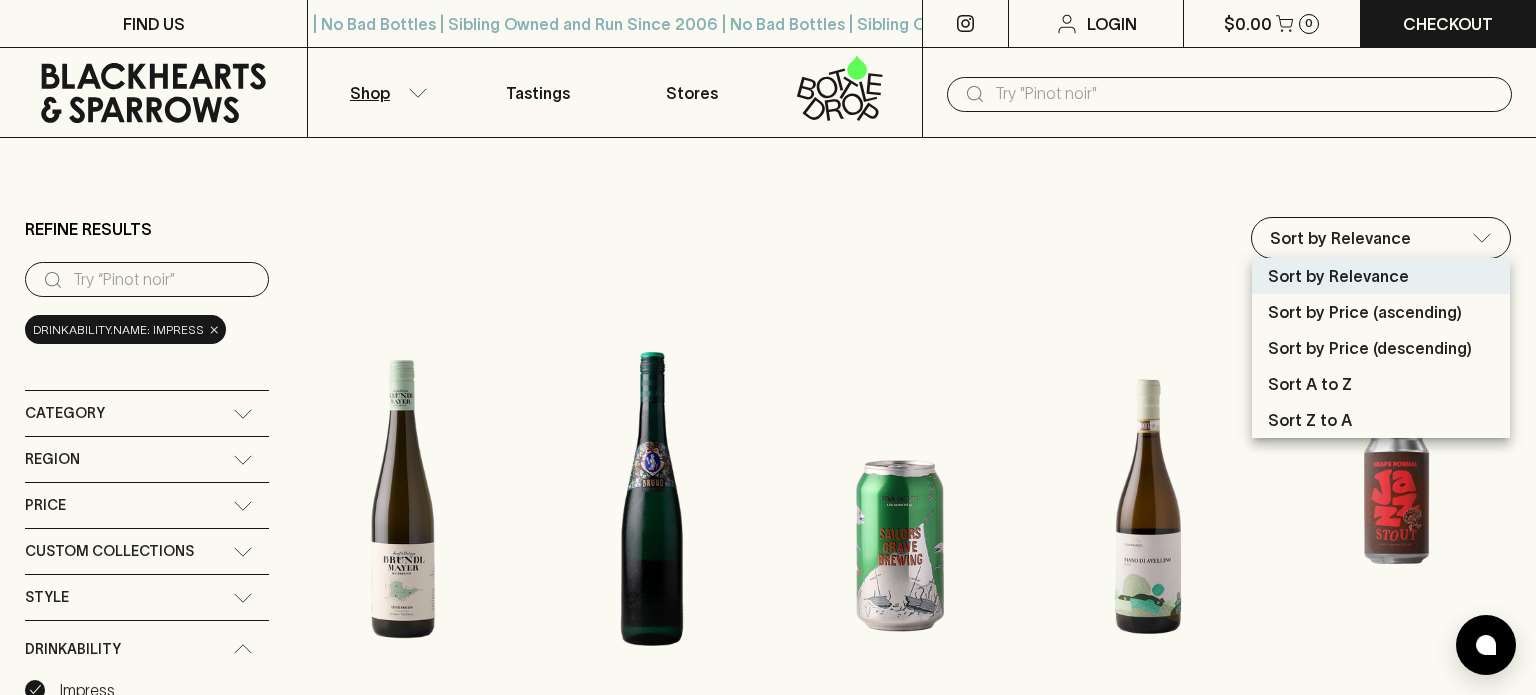 click on "Sort by Price (ascending)" at bounding box center [1365, 312] 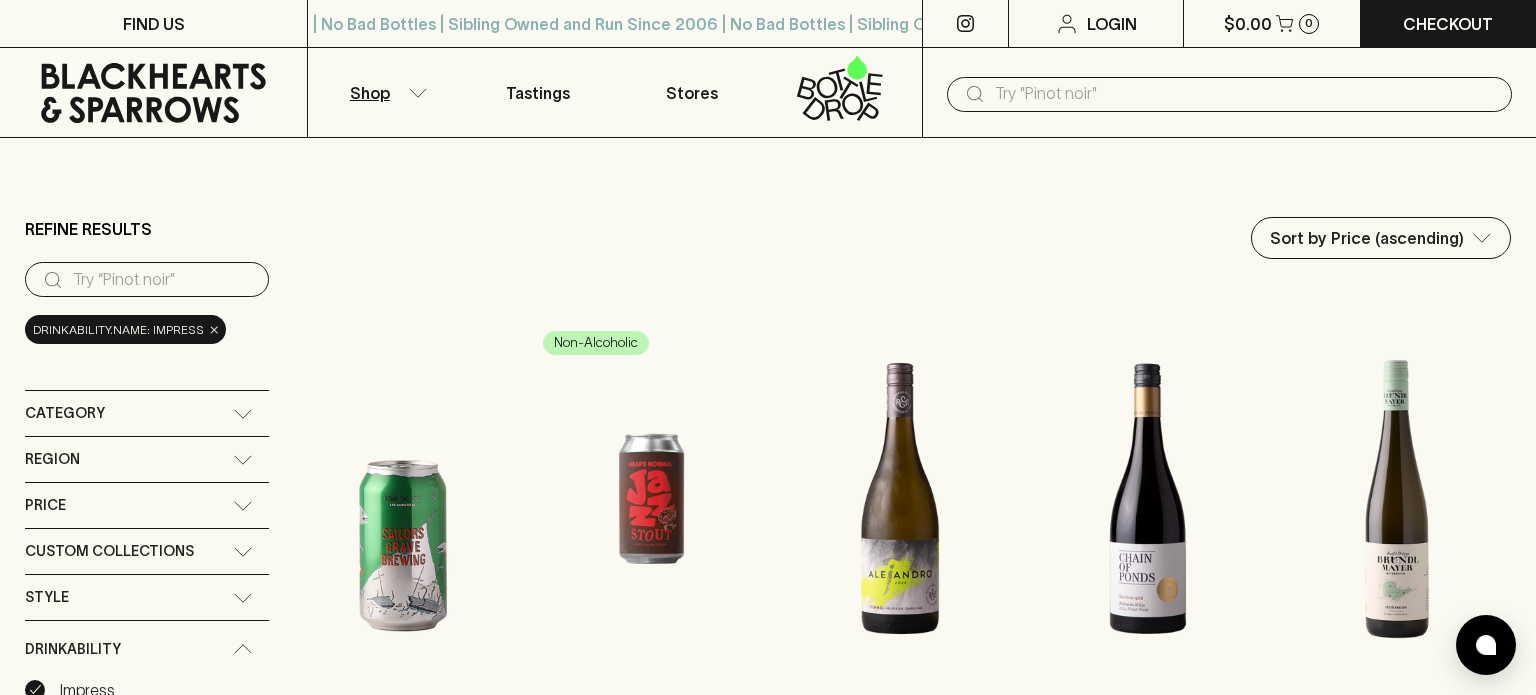click on "FIND US | No Bad Bottles | Sibling Owned and Run Since 2006 | No Bad Bottles | Sibling Owned and Run Since 2006 | No Bad Bottles | Sibling Owned and Run Since 2006 | No Bad Bottles | Sibling Owned and Run Since 2006 | No Bad Bottles | Sibling Owned and Run Since 2006 | No Bad Bottles | Sibling Owned and Run Since 2006 | No Bad Bottles | Sibling Owned and Run Since 2006 | No Bad Bottles | Sibling Owned and Run Since 2006
⠀ | No Bad Bottles | Sibling Owned and Run Since 2006 | No Bad Bottles | Sibling Owned and Run Since 2006 | No Bad Bottles | Sibling Owned and Run Since 2006 | No Bad Bottles | Sibling Owned and Run Since 2006 | No Bad Bottles | Sibling Owned and Run Since 2006 | No Bad Bottles | Sibling Owned and Run Since 2006 | No Bad Bottles | Sibling Owned and Run Since 2006 | No Bad Bottles | Sibling Owned and Run Since 2006
⠀ Login $0.00 0 Checkout Shop Tastings Stores ​ Refine Results ​ drinkability.name: Impress × Category + Red Wine + White Wine + Beer + + Bubbles" at bounding box center (768, 1880) 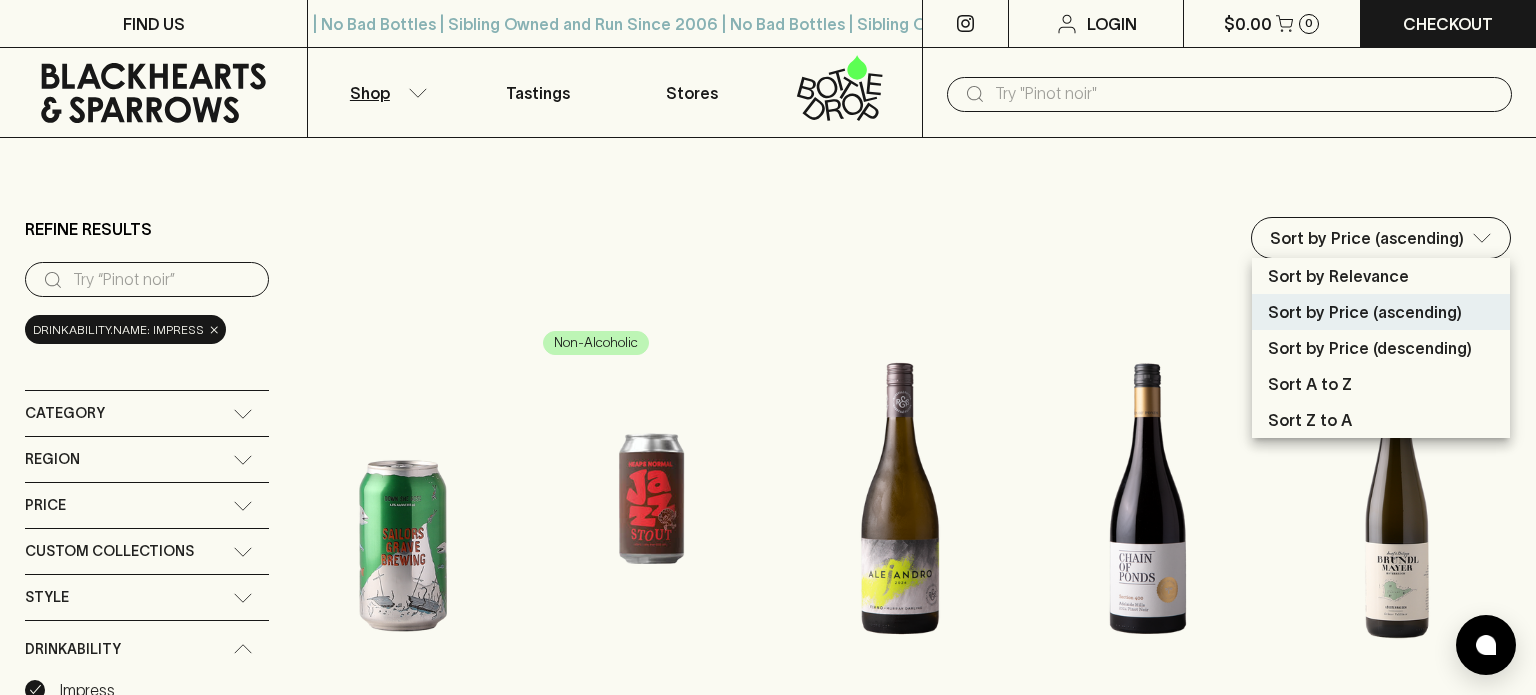 click on "Sort by Price (descending)" at bounding box center (1381, 348) 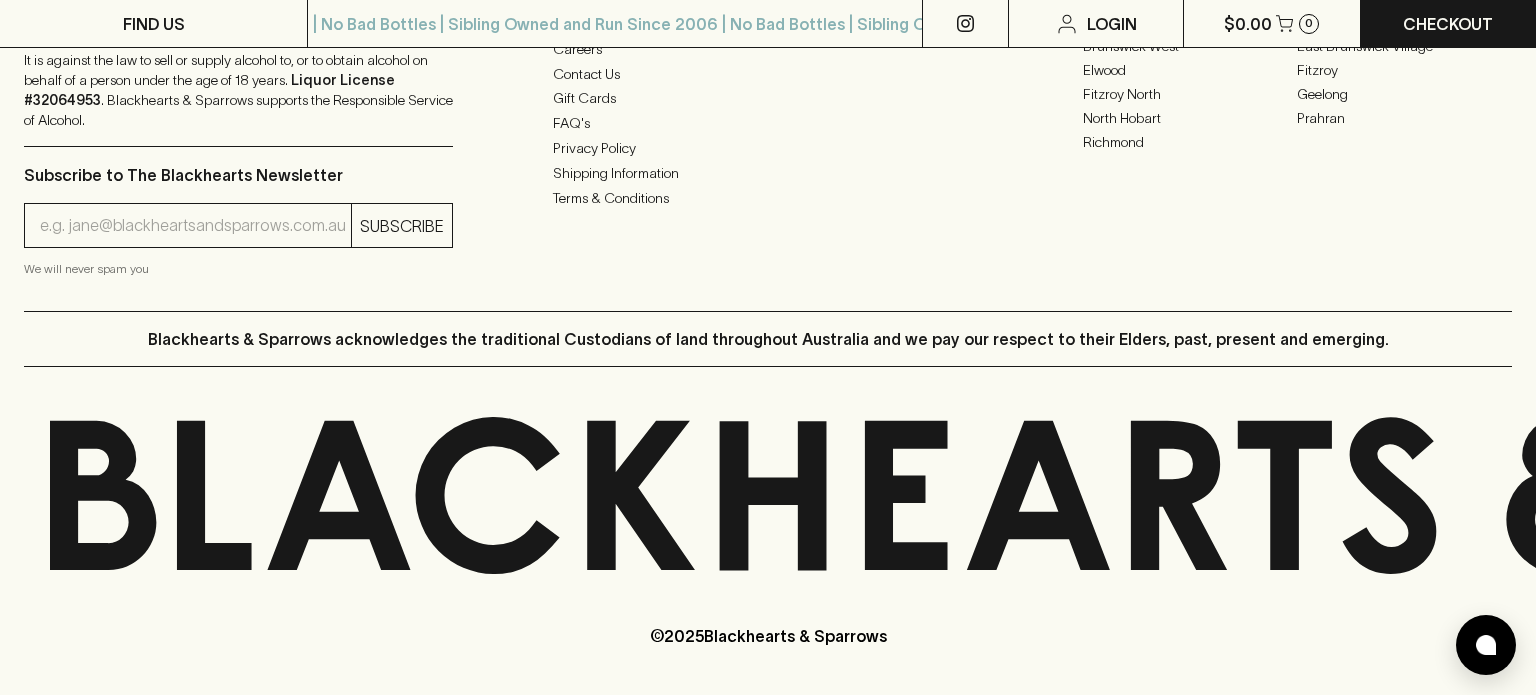 scroll, scrollTop: 0, scrollLeft: 0, axis: both 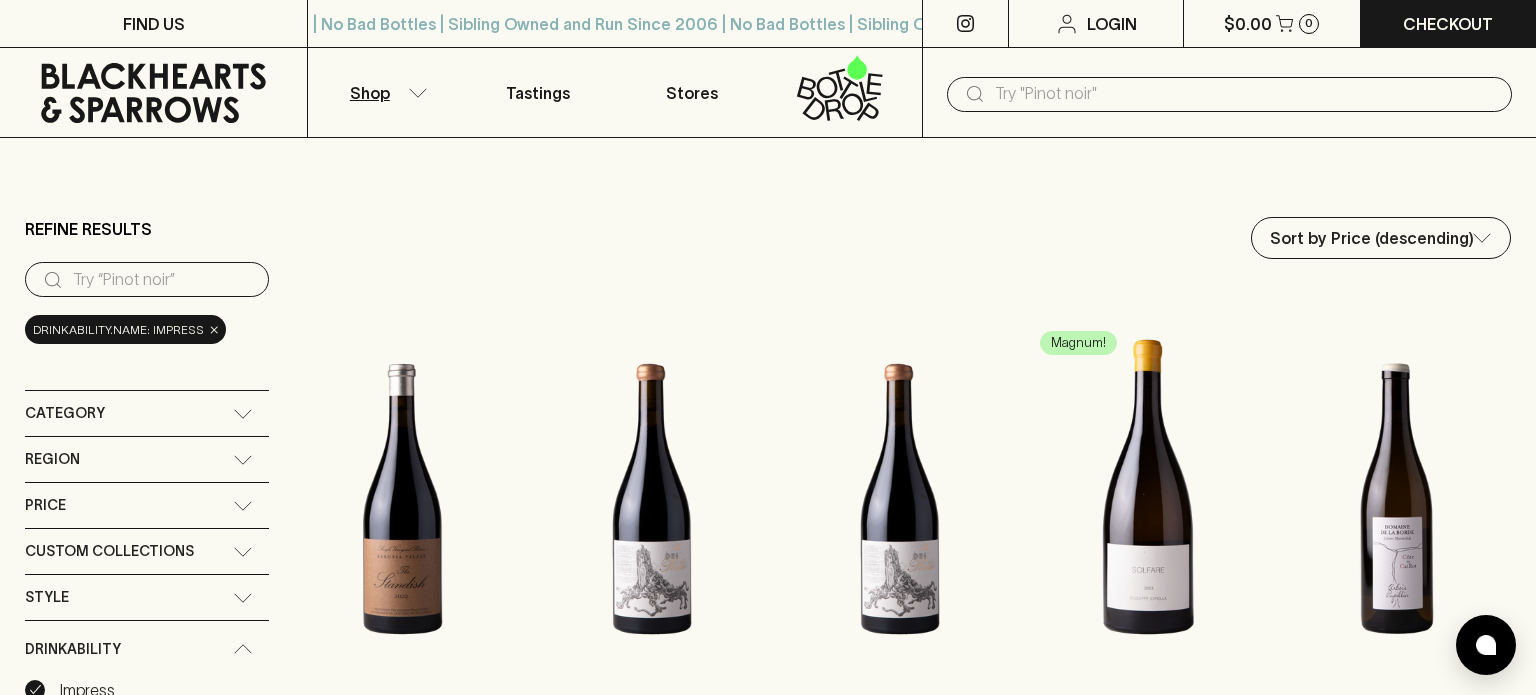 click at bounding box center [1245, 94] 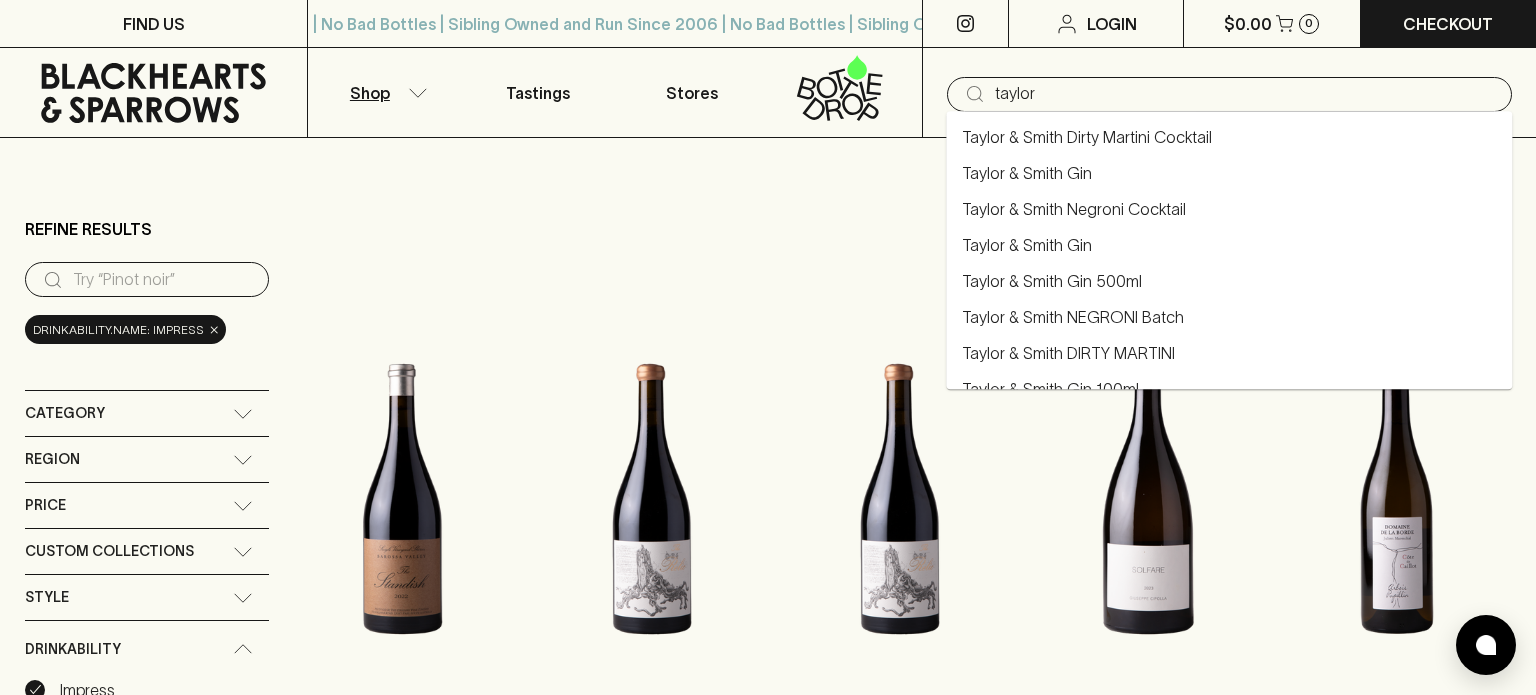 click on "Taylor & Smith Gin" at bounding box center [1229, 173] 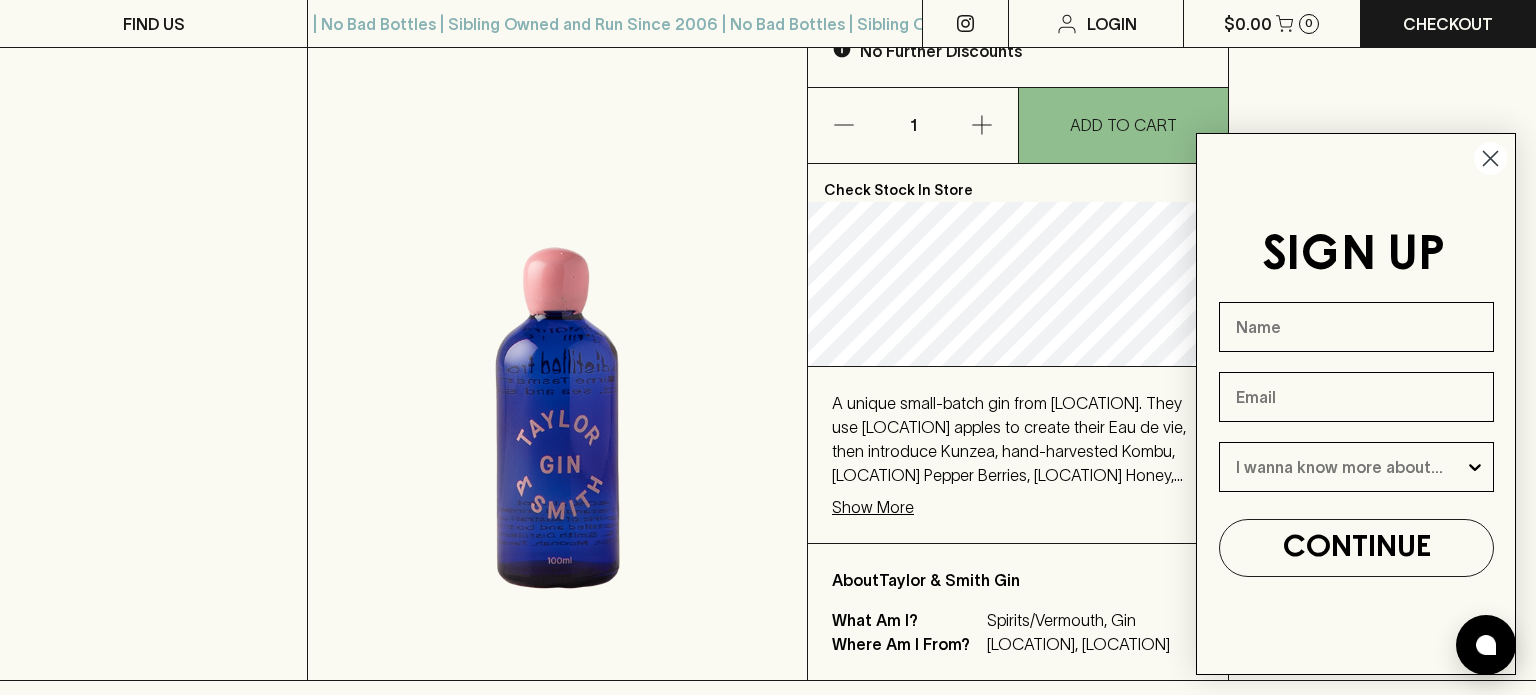 scroll, scrollTop: 264, scrollLeft: 0, axis: vertical 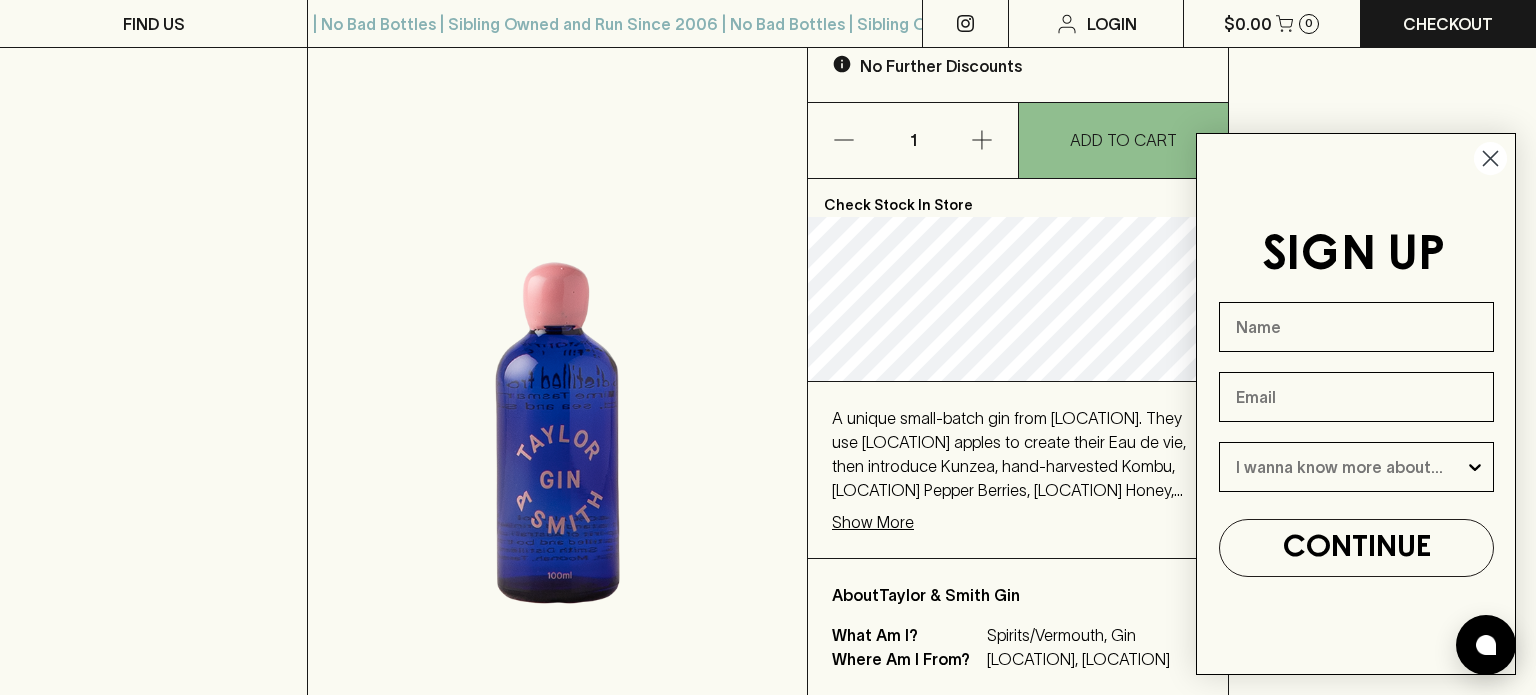 click 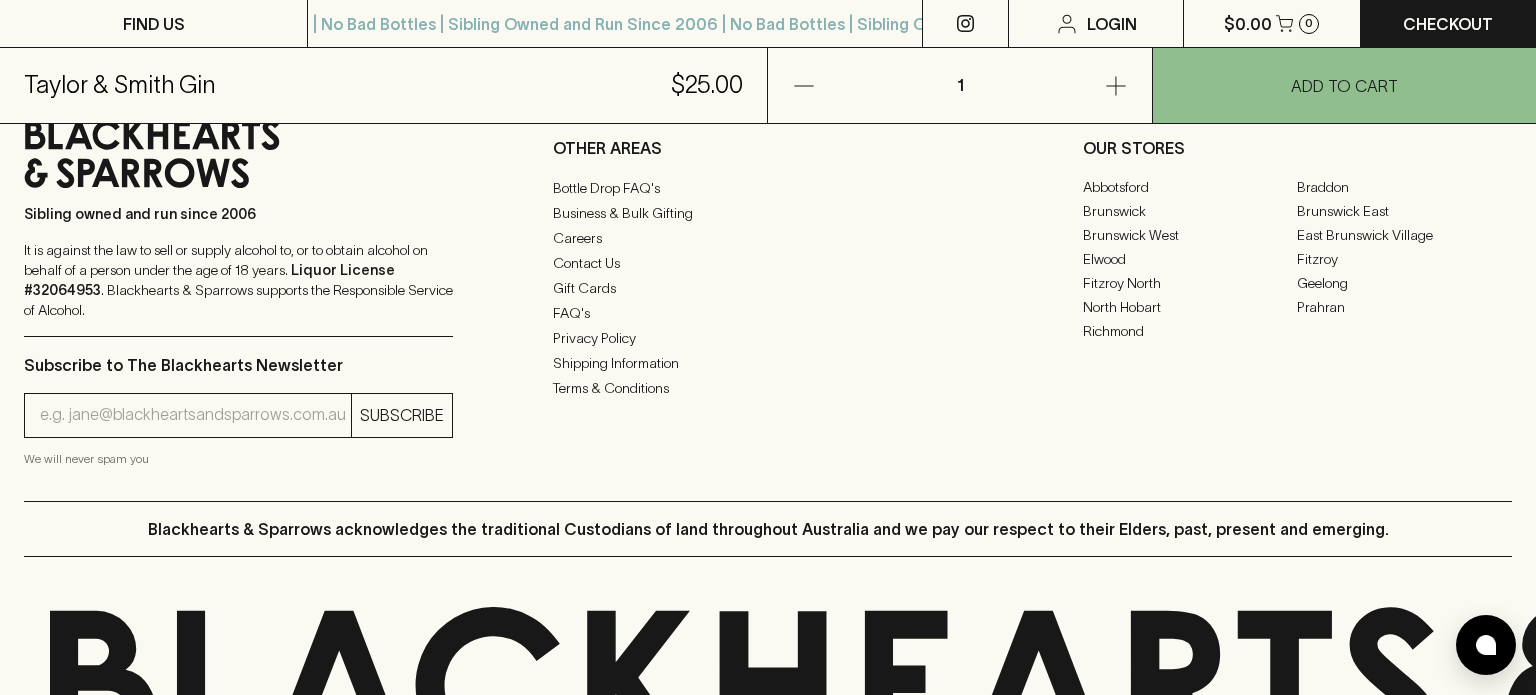 scroll, scrollTop: 0, scrollLeft: 0, axis: both 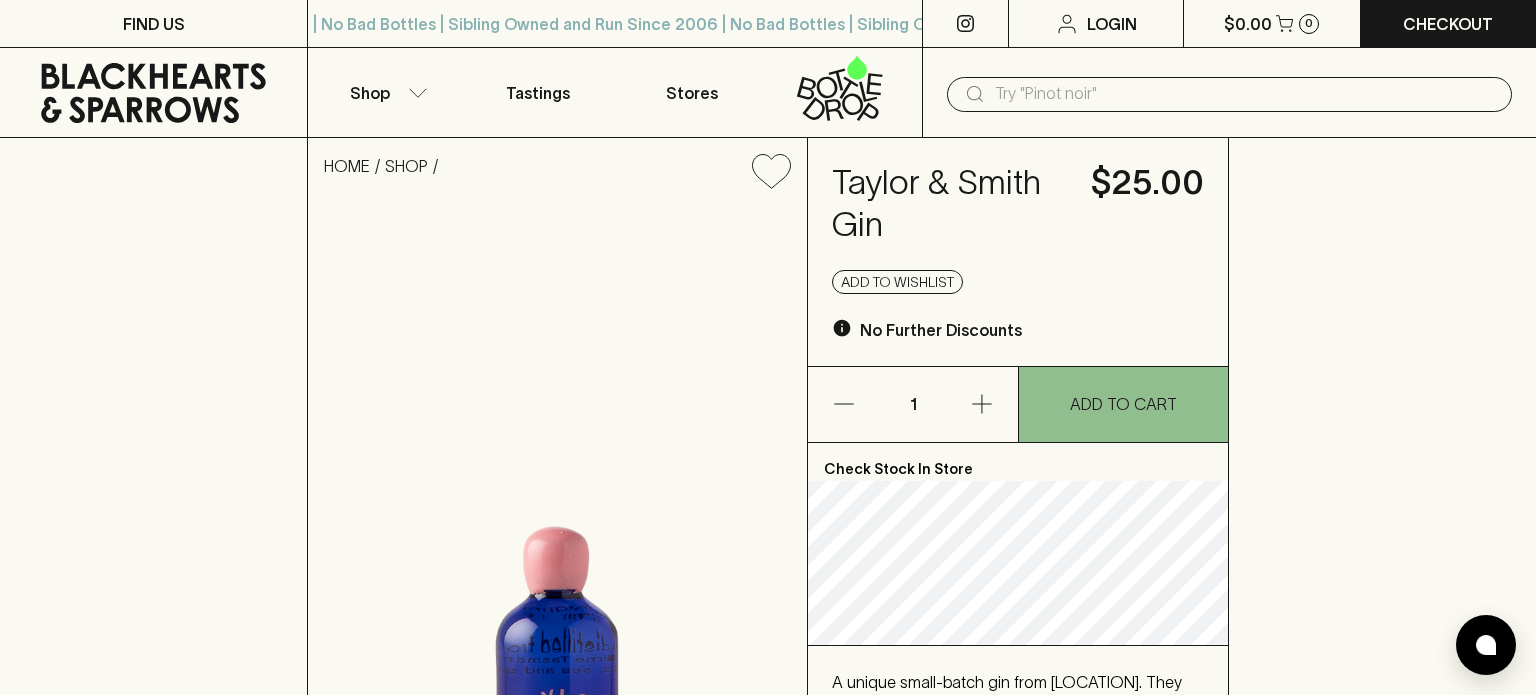 click 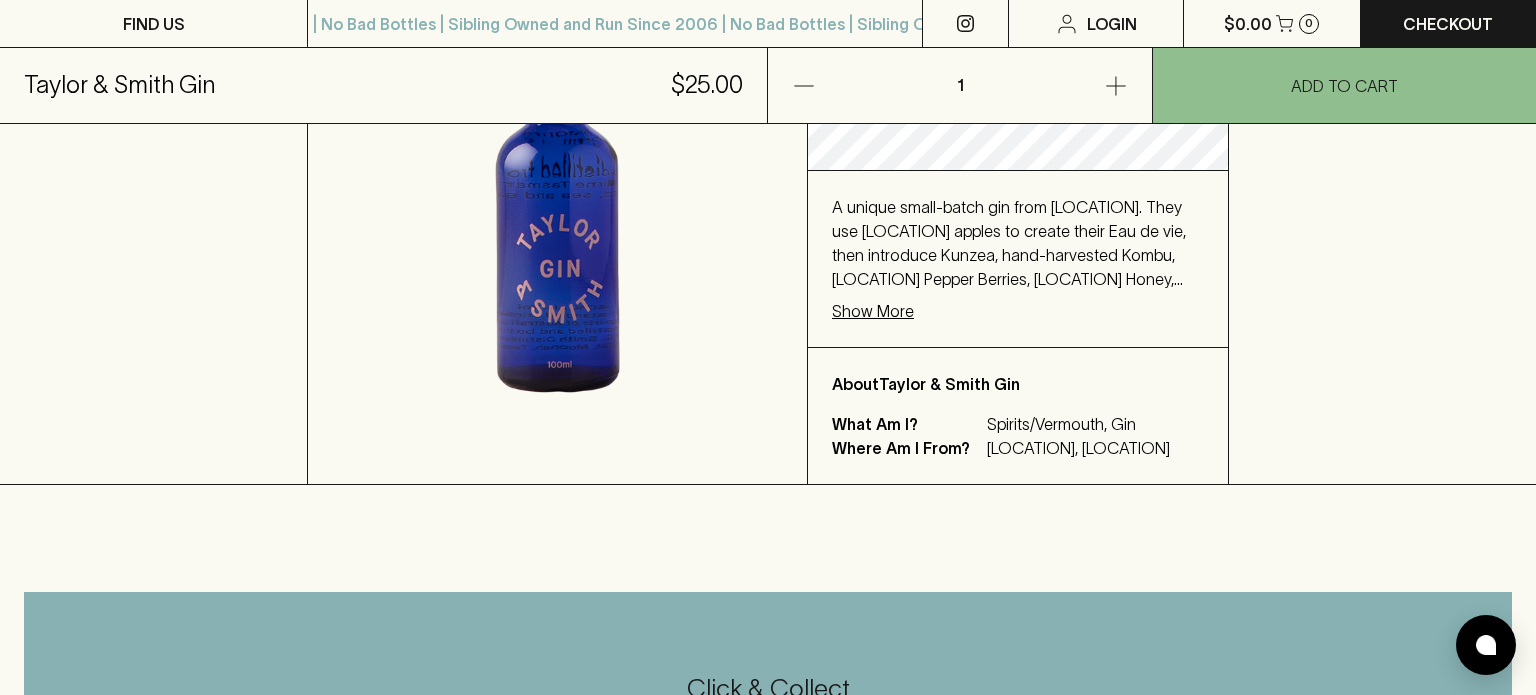 scroll, scrollTop: 0, scrollLeft: 0, axis: both 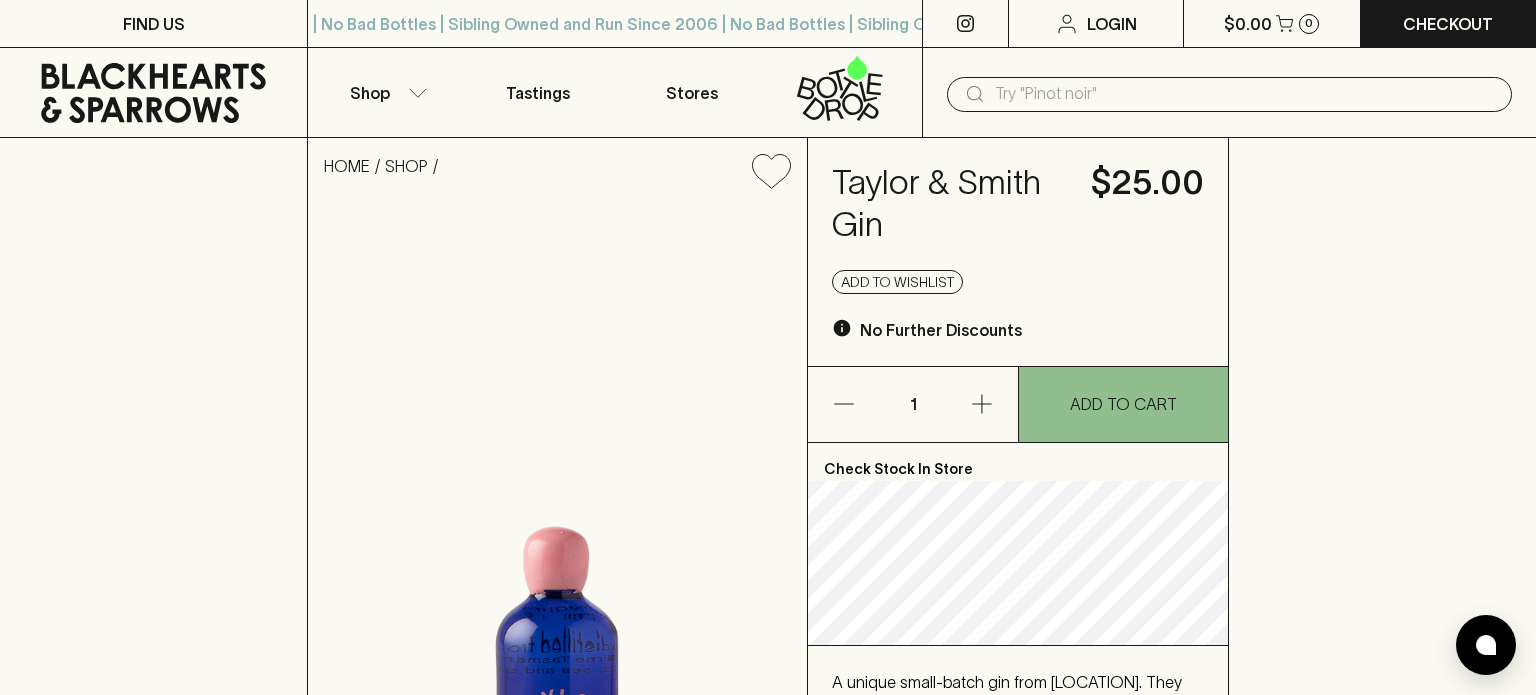 click at bounding box center (1245, 94) 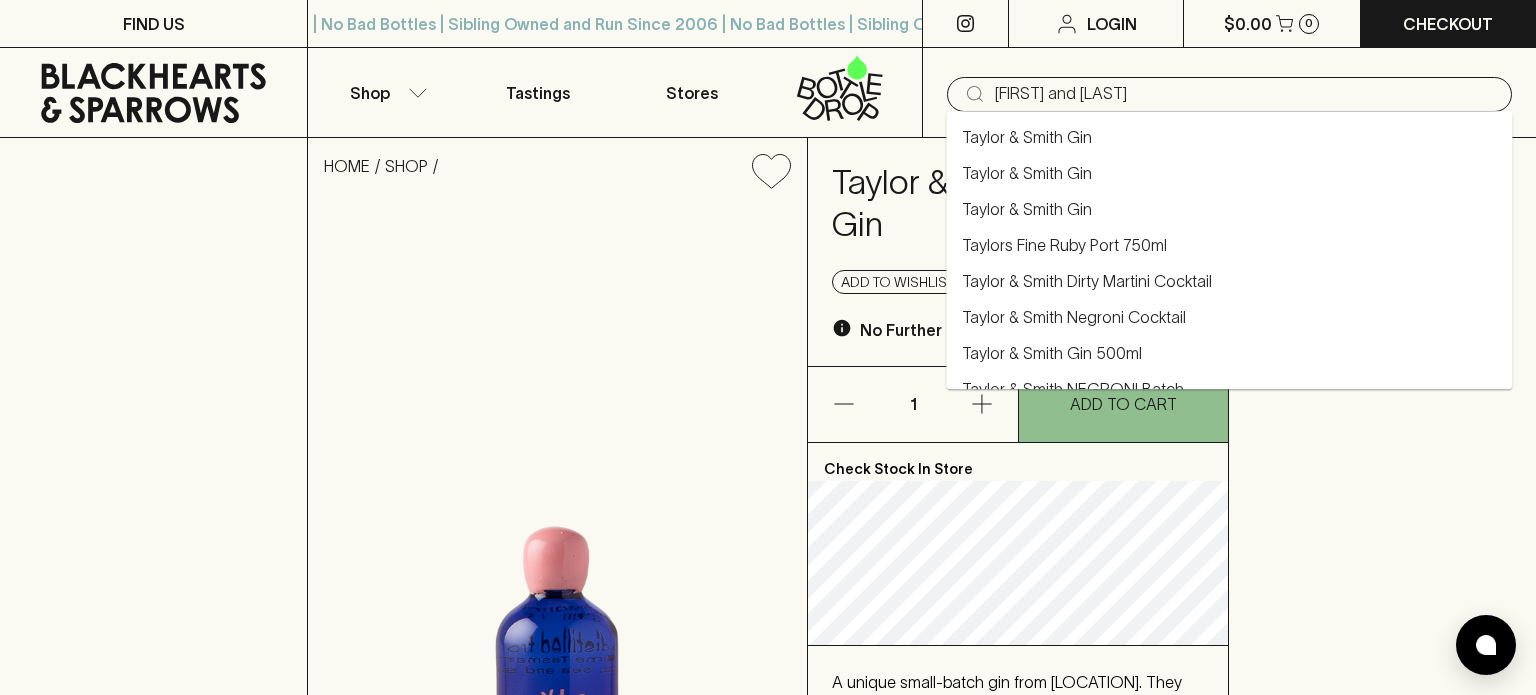 type on "taylor and smith" 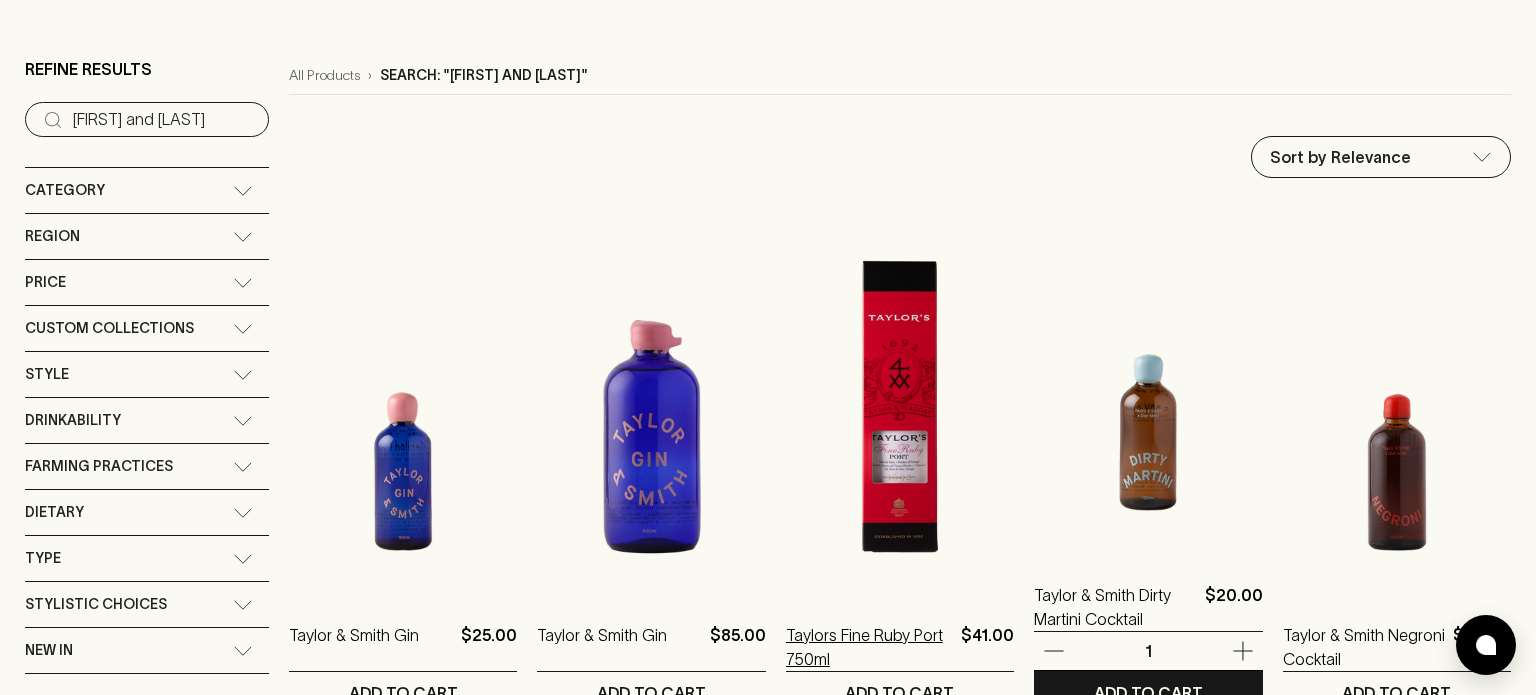 scroll, scrollTop: 134, scrollLeft: 0, axis: vertical 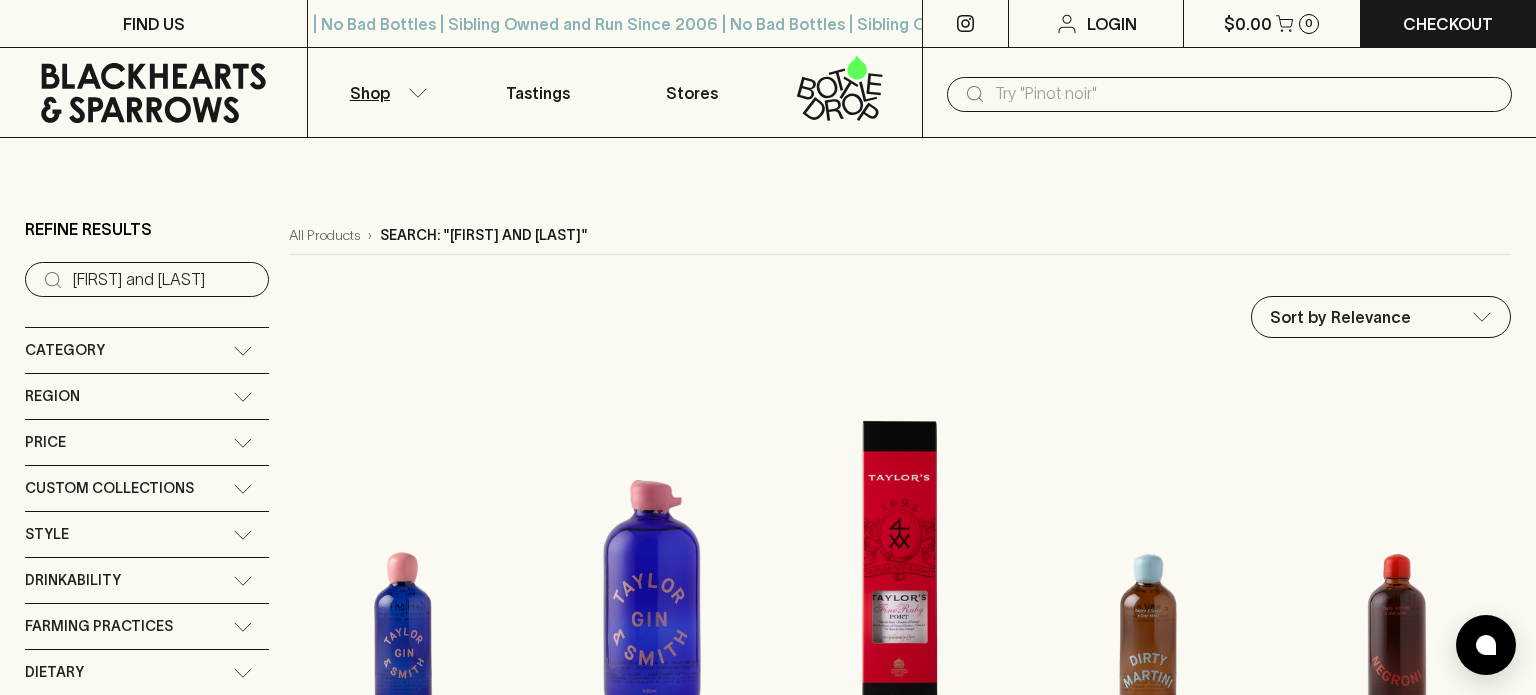 click on "Shop" at bounding box center (370, 93) 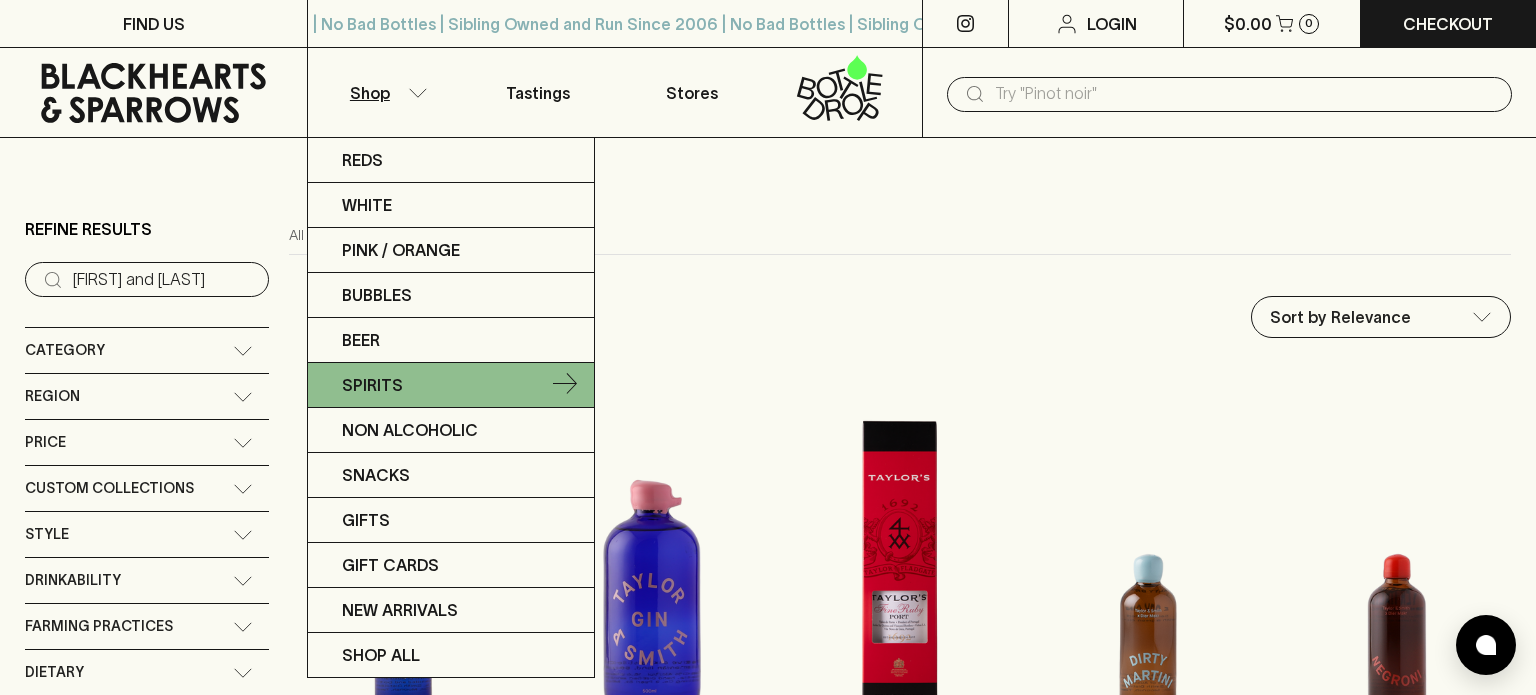 click on "Spirits" at bounding box center [451, 385] 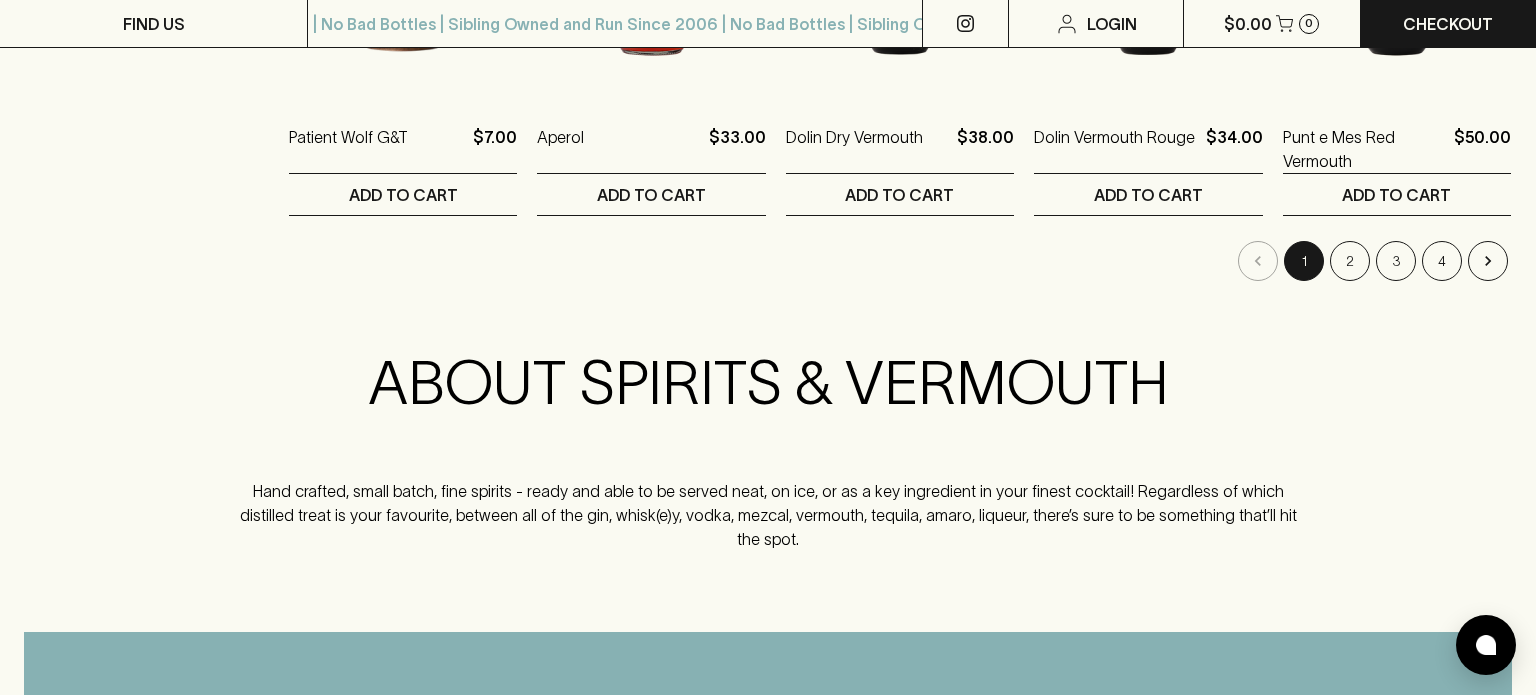 scroll, scrollTop: 2253, scrollLeft: 0, axis: vertical 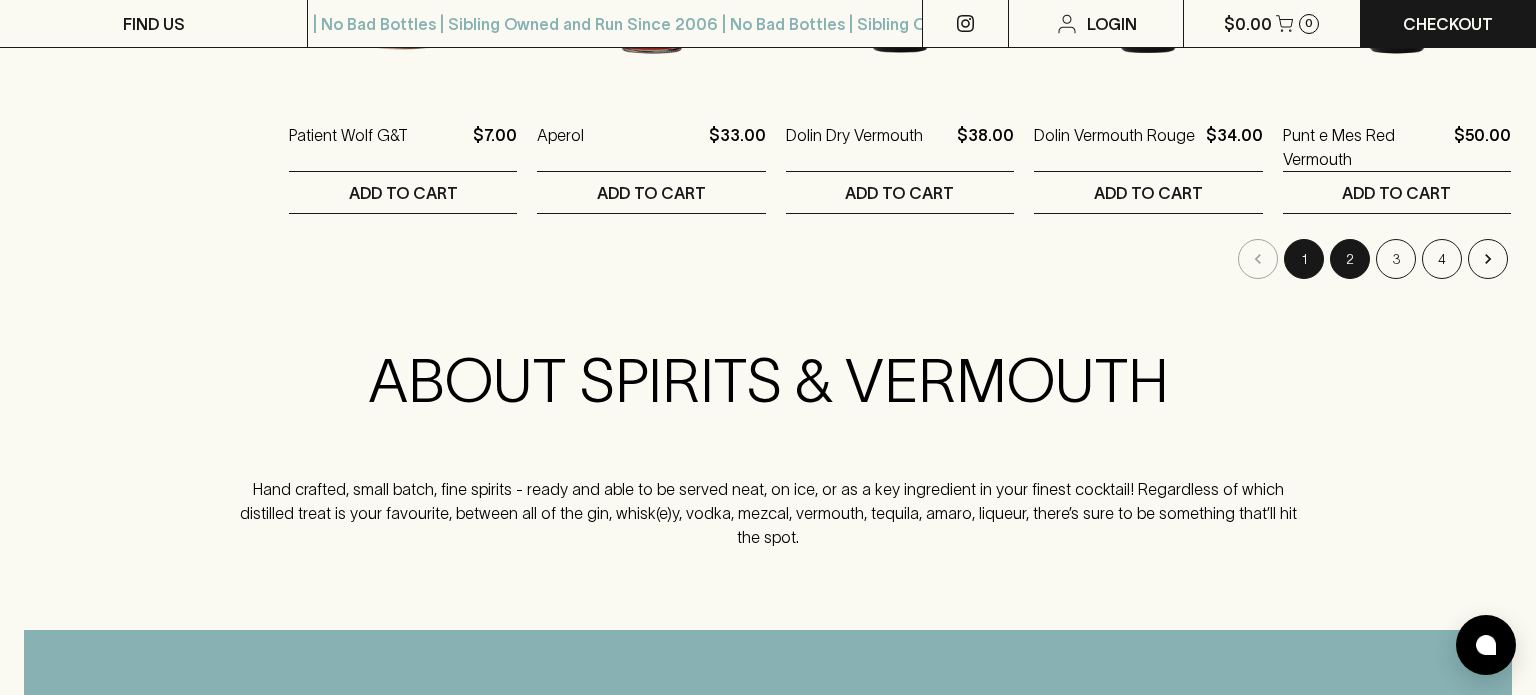 click on "2" at bounding box center (1350, 259) 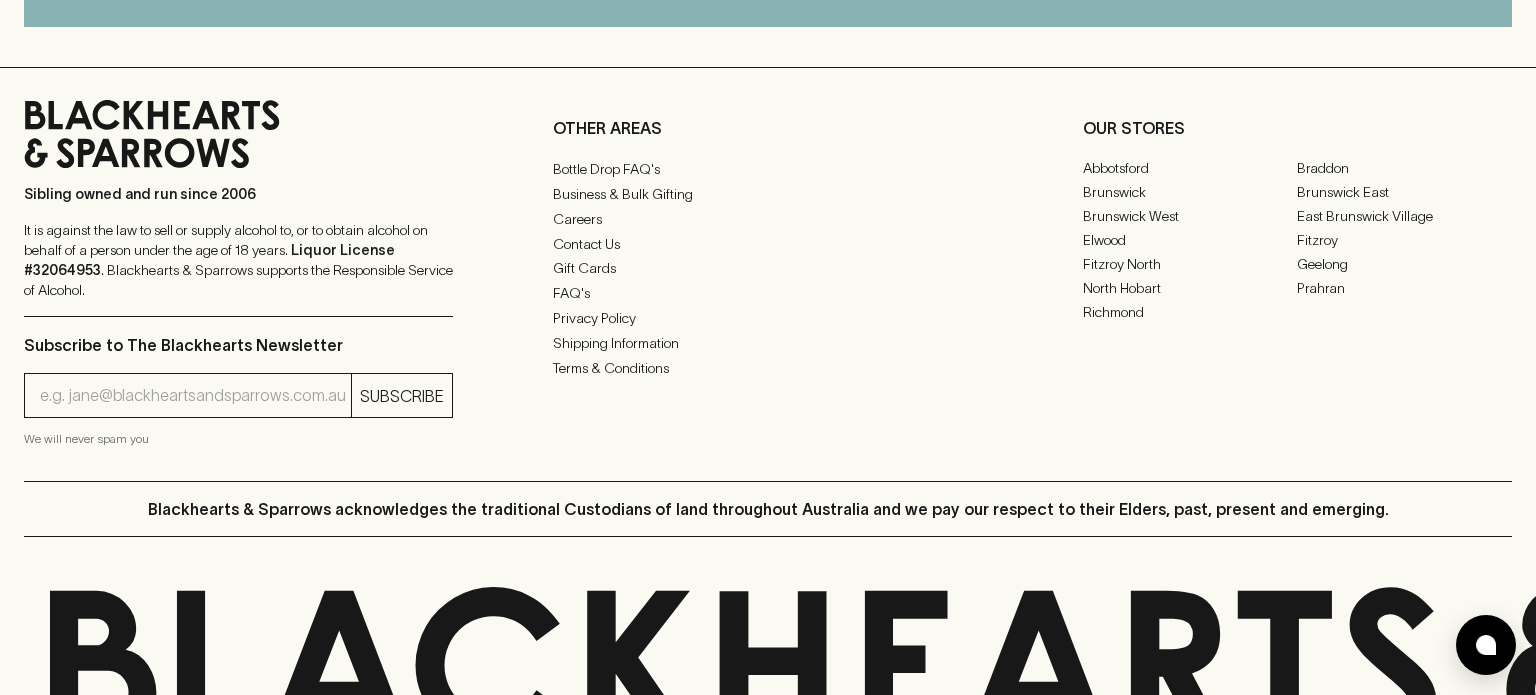 scroll, scrollTop: 0, scrollLeft: 0, axis: both 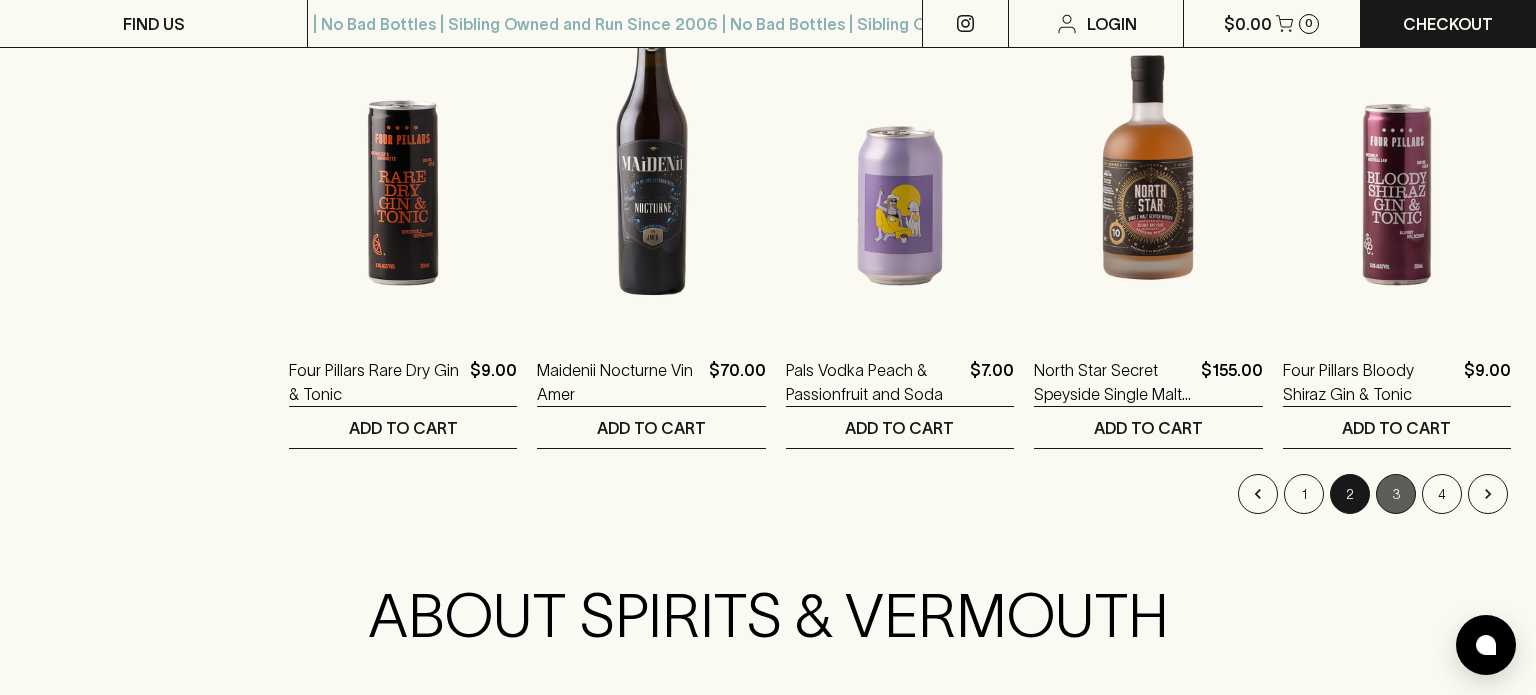 click on "3" at bounding box center (1396, 494) 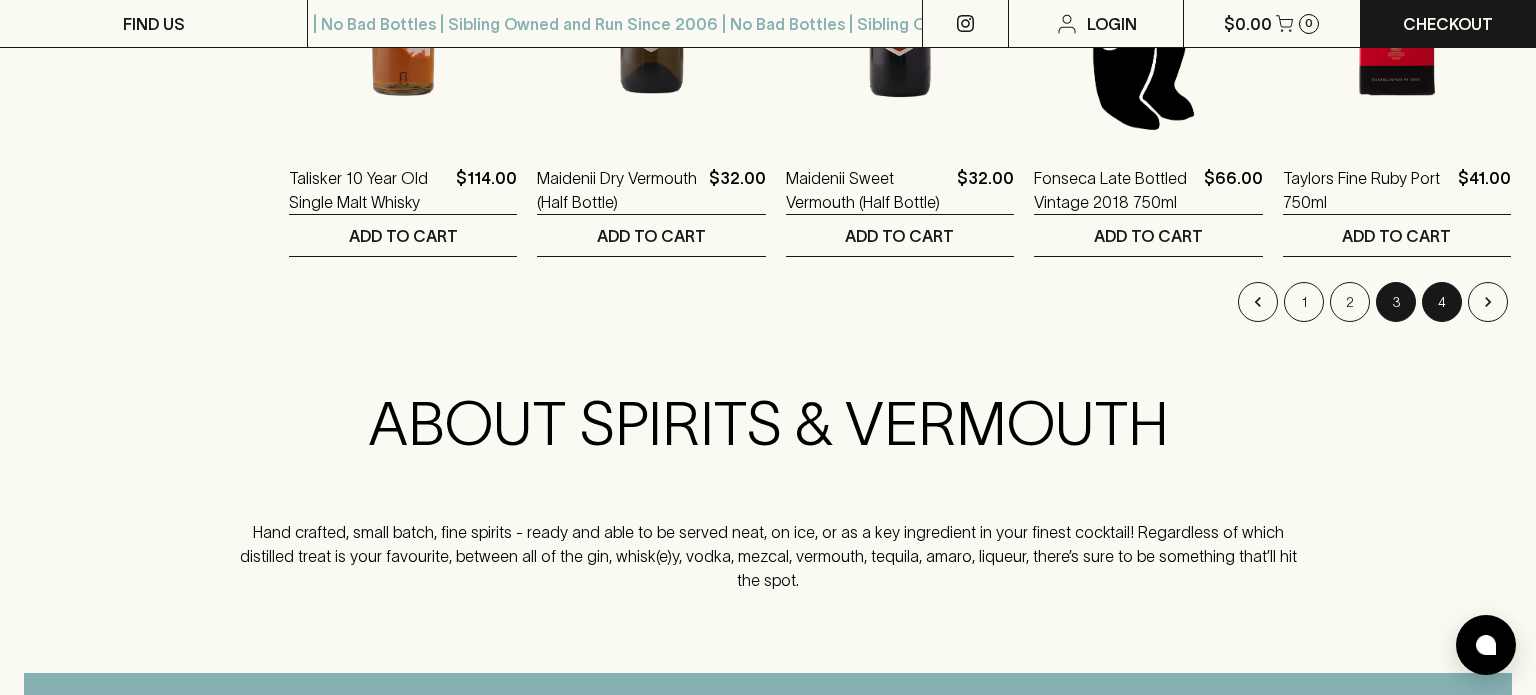 scroll, scrollTop: 2212, scrollLeft: 0, axis: vertical 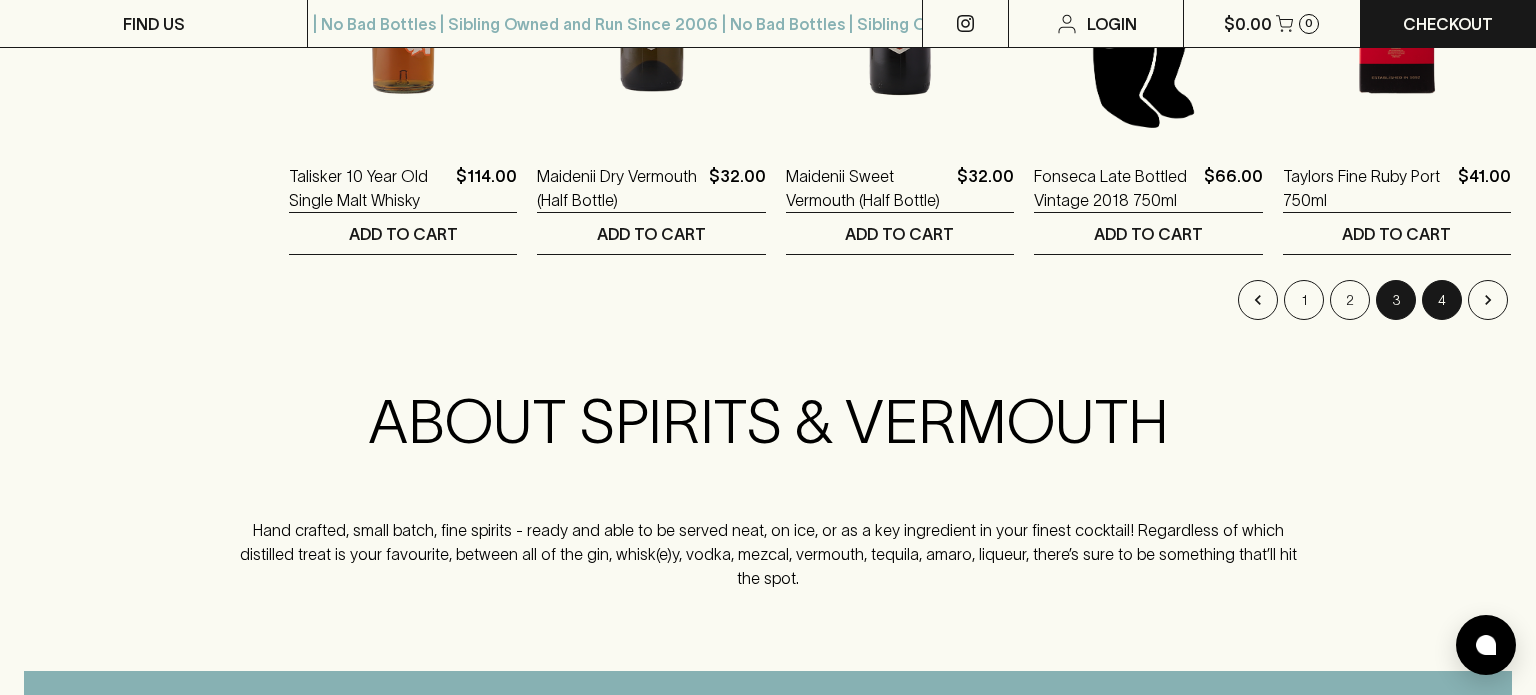 click on "4" at bounding box center [1442, 300] 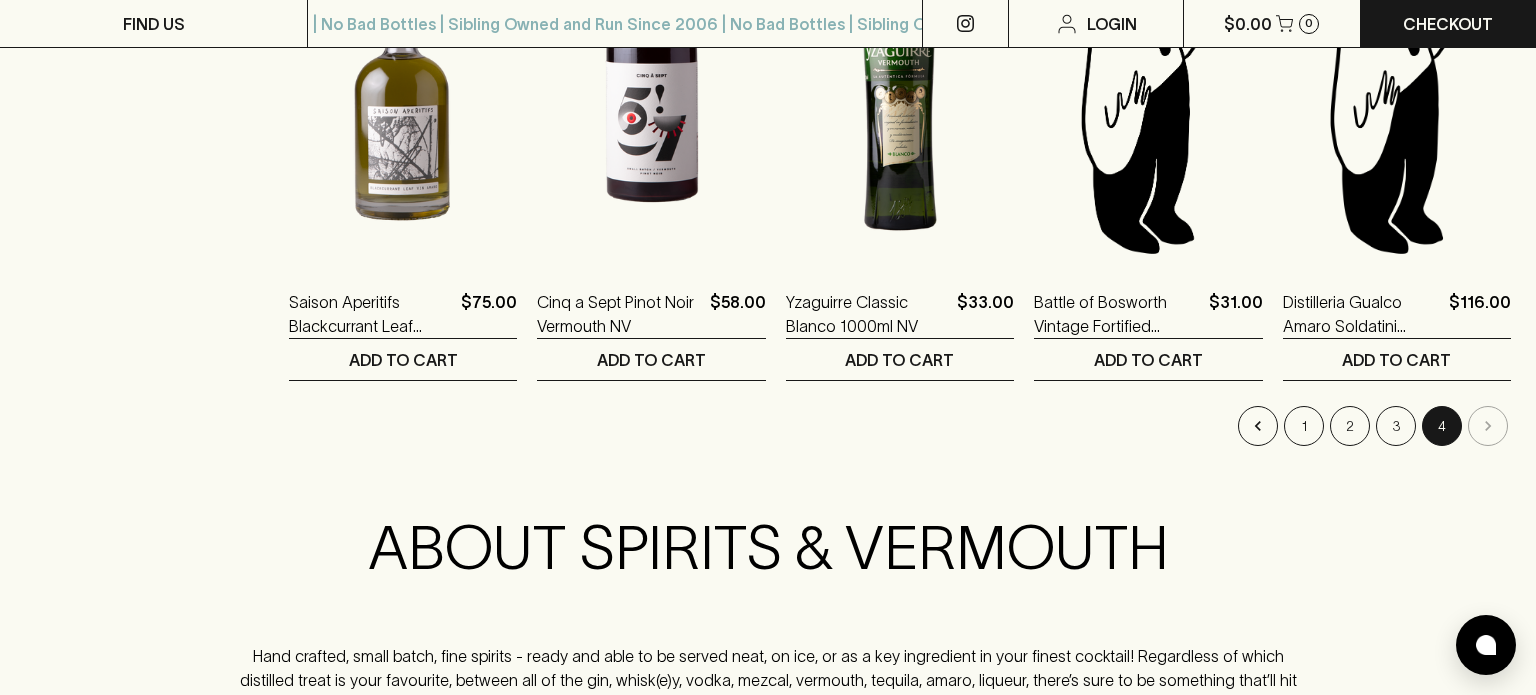 scroll, scrollTop: 2037, scrollLeft: 0, axis: vertical 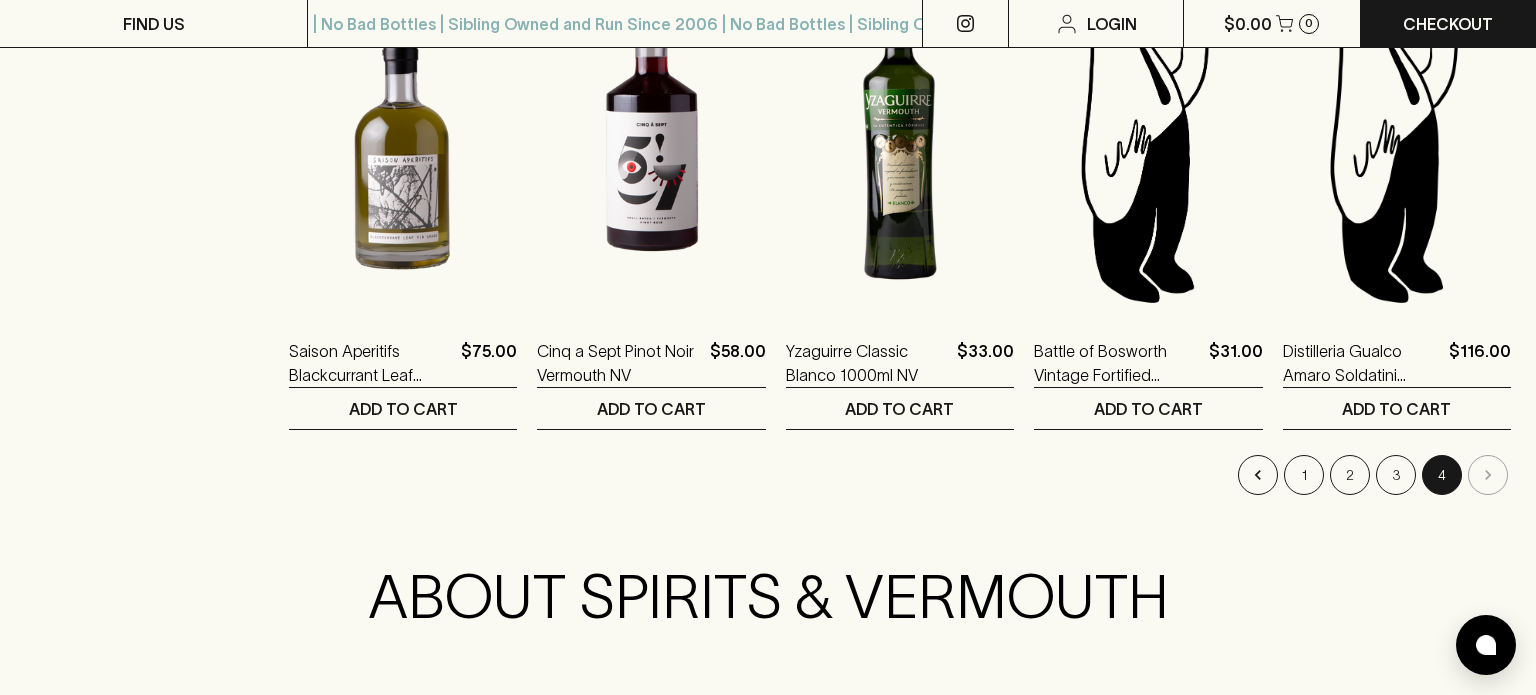 click at bounding box center [1488, 475] 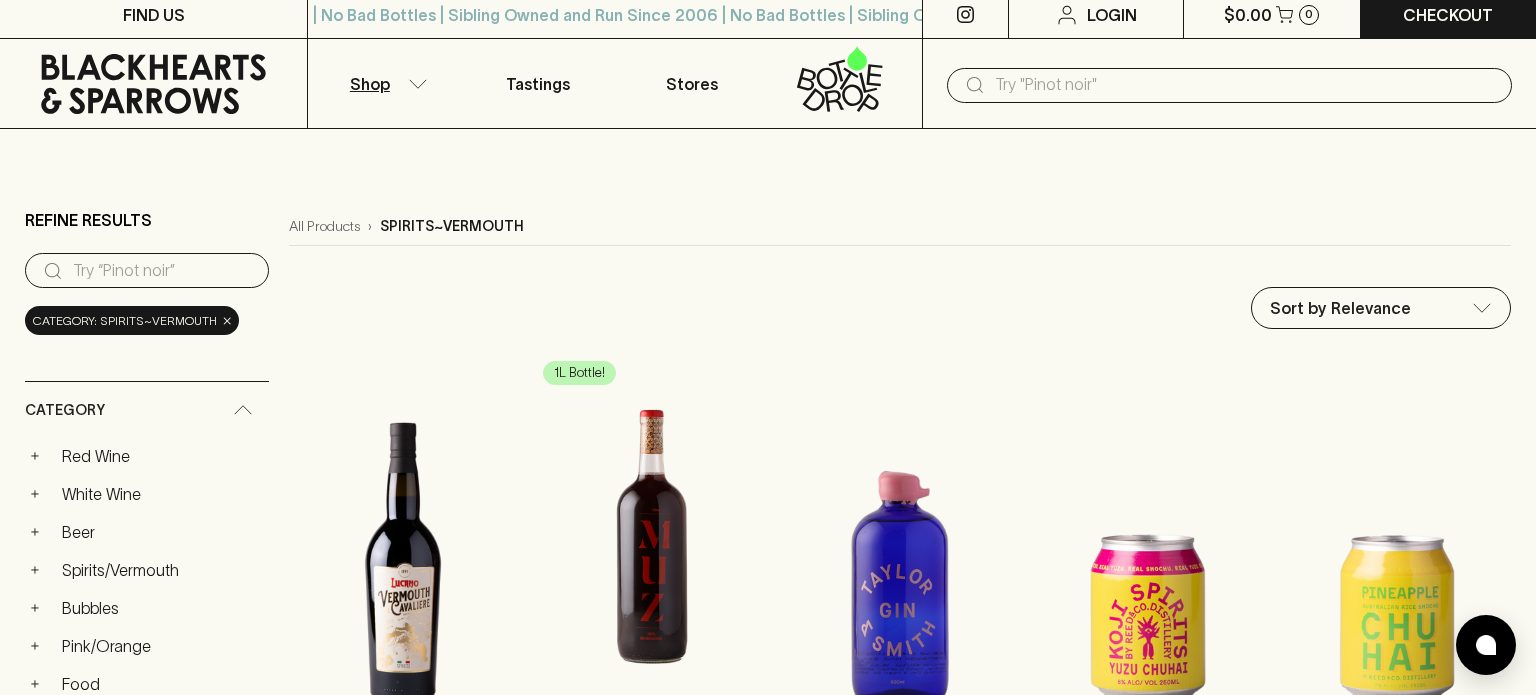 scroll, scrollTop: 0, scrollLeft: 0, axis: both 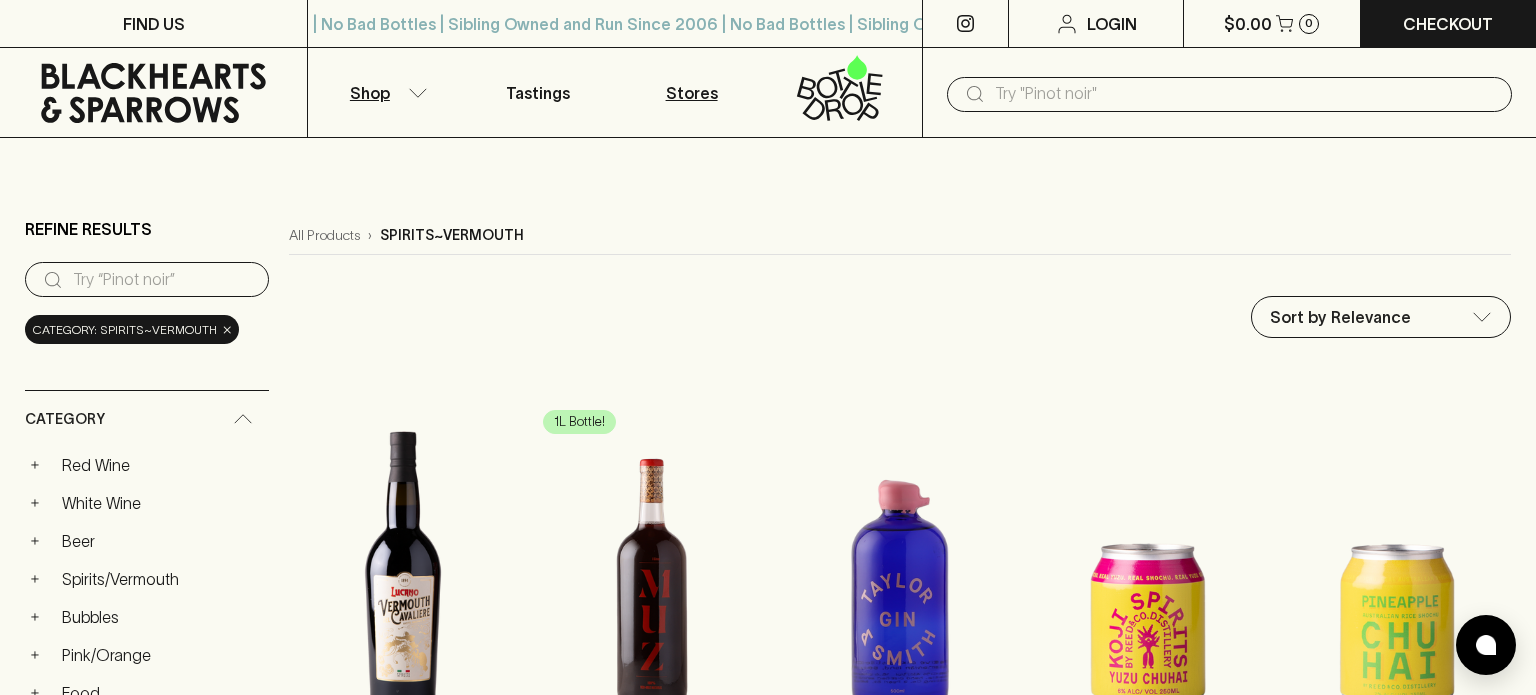 click on "Stores" at bounding box center (692, 93) 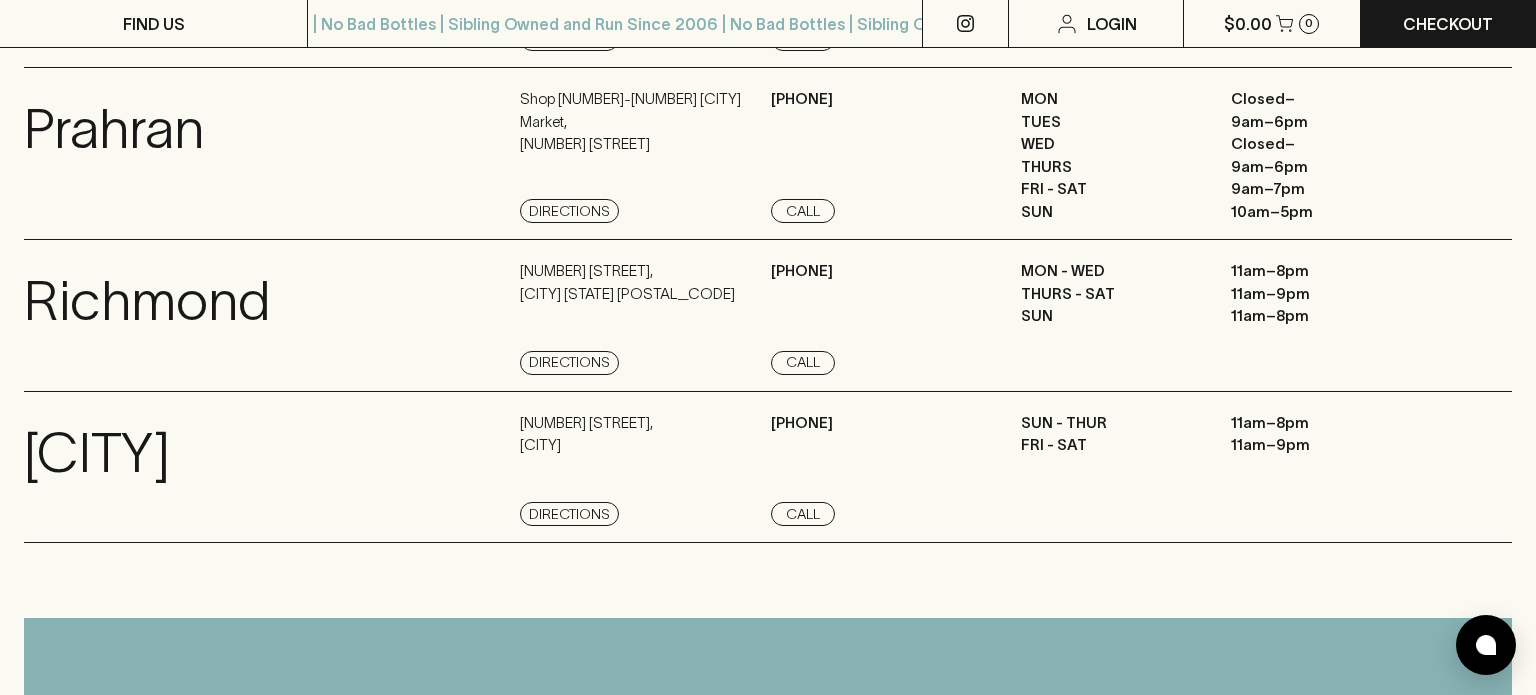 scroll, scrollTop: 1887, scrollLeft: 0, axis: vertical 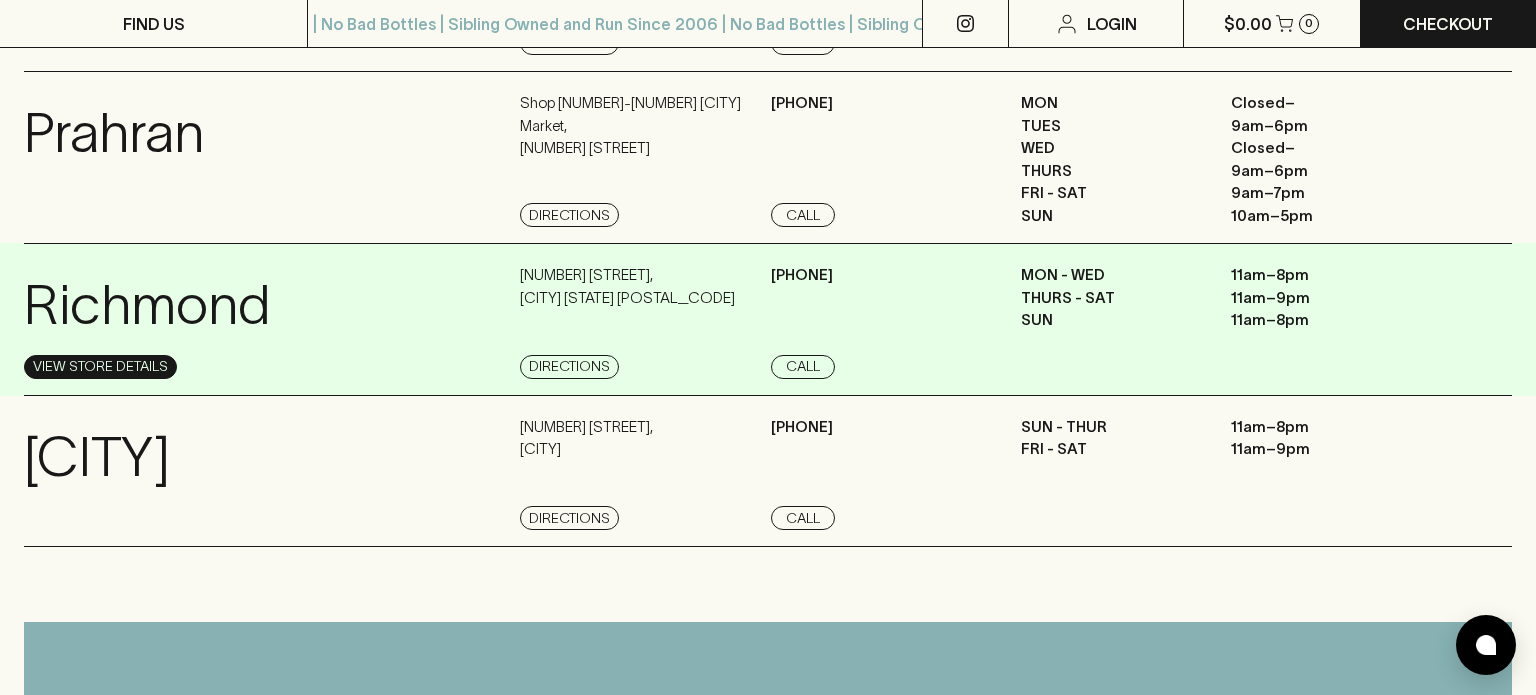 click on "View Store Details" at bounding box center [100, 367] 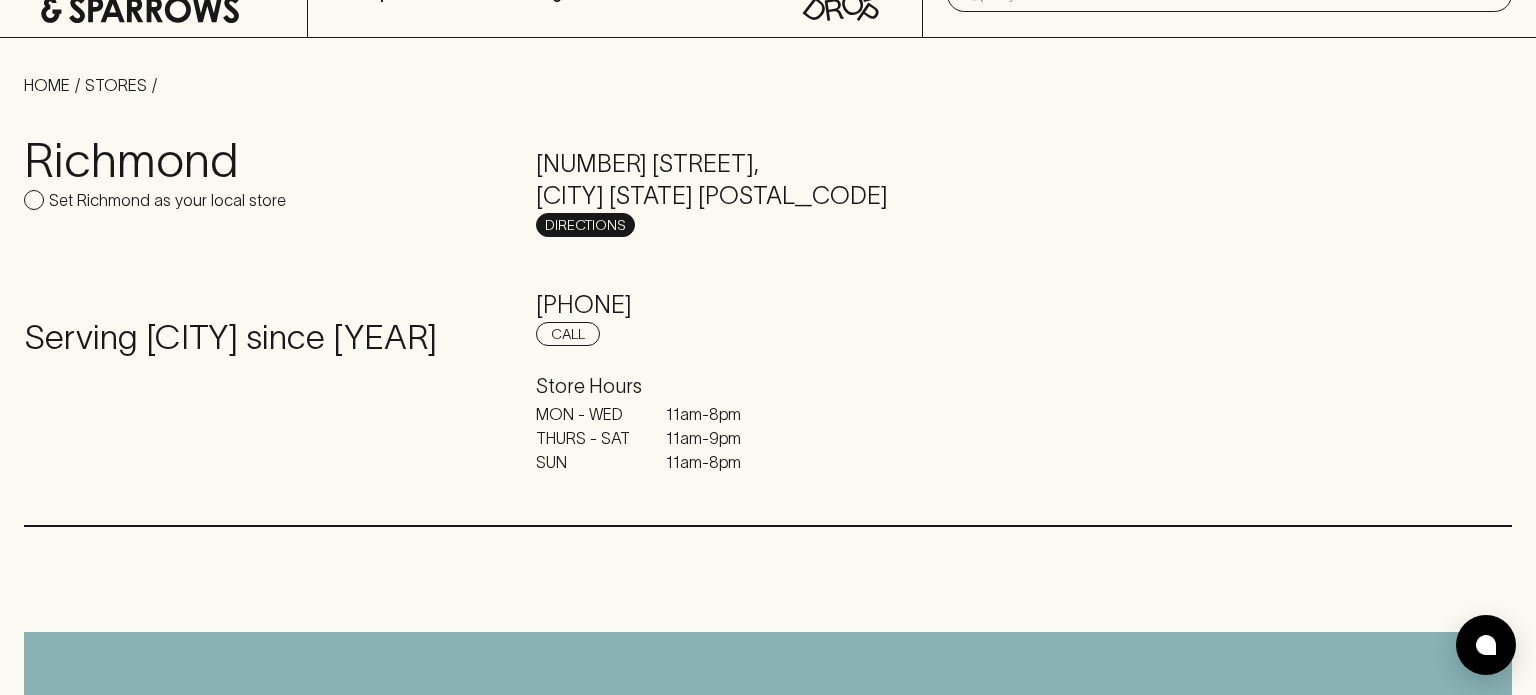 scroll, scrollTop: 0, scrollLeft: 0, axis: both 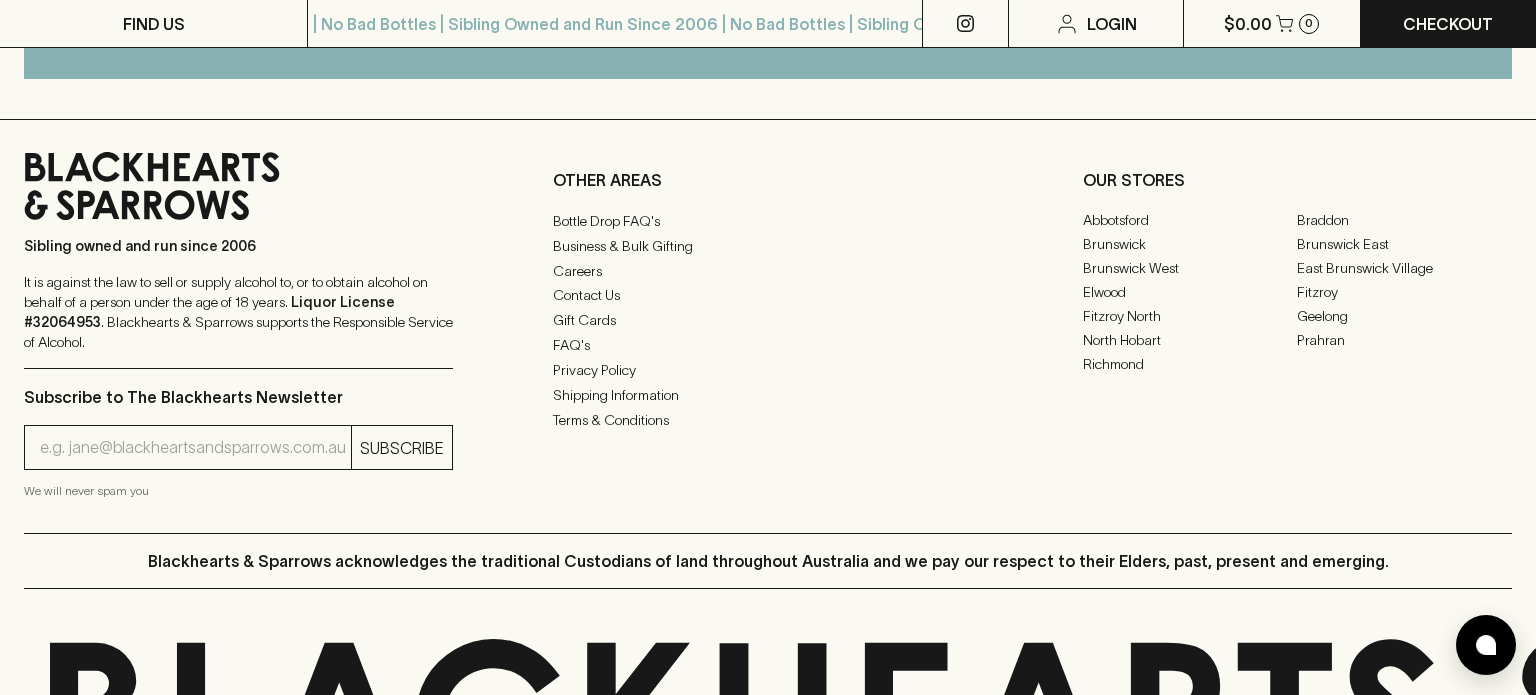 drag, startPoint x: 267, startPoint y: 206, endPoint x: 45, endPoint y: 151, distance: 228.71161 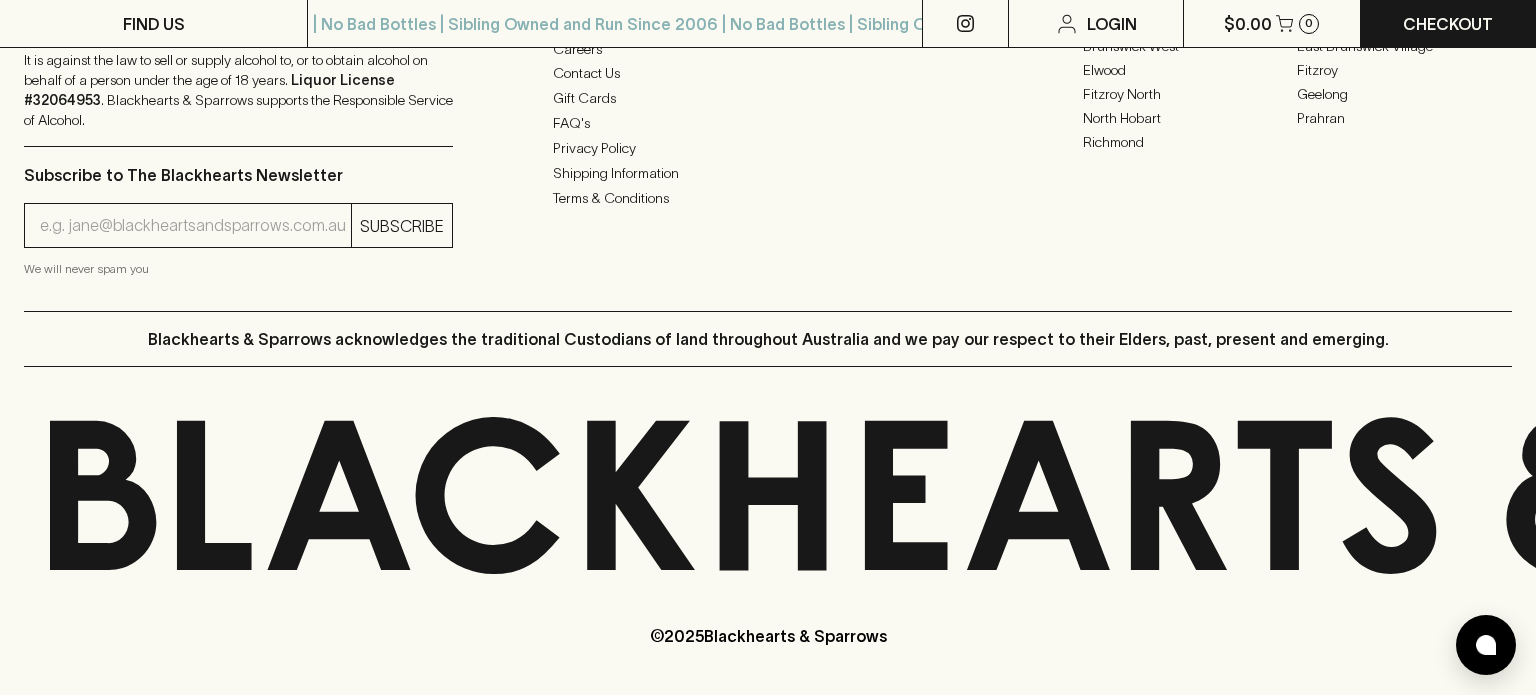 scroll, scrollTop: 0, scrollLeft: 0, axis: both 